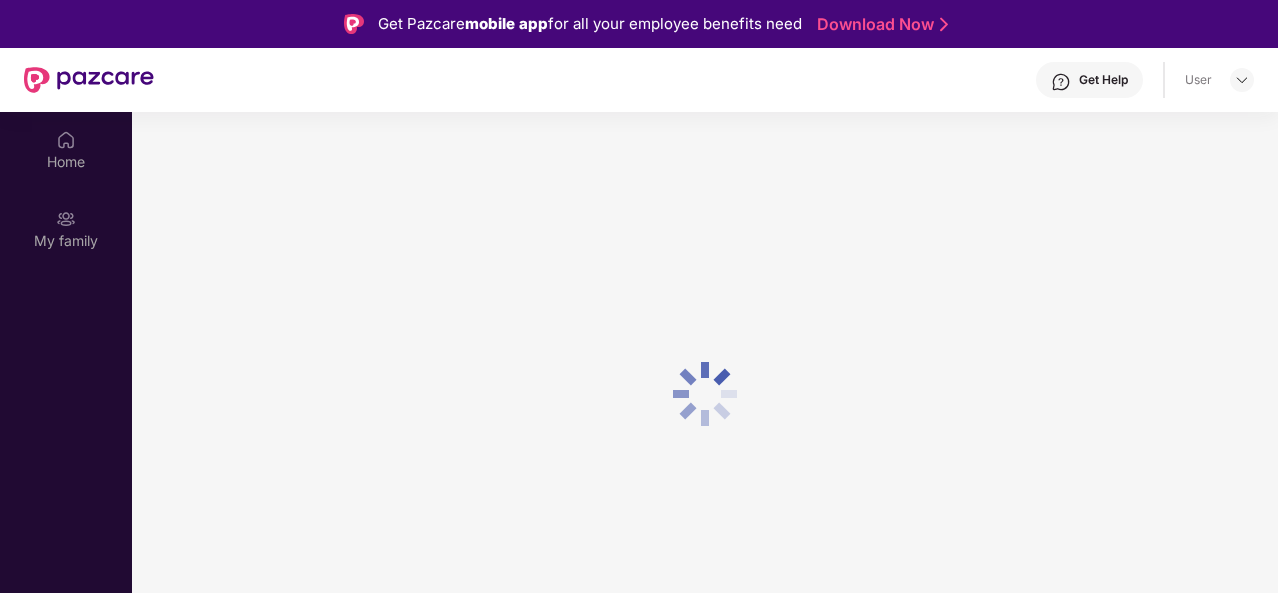 scroll, scrollTop: 0, scrollLeft: 0, axis: both 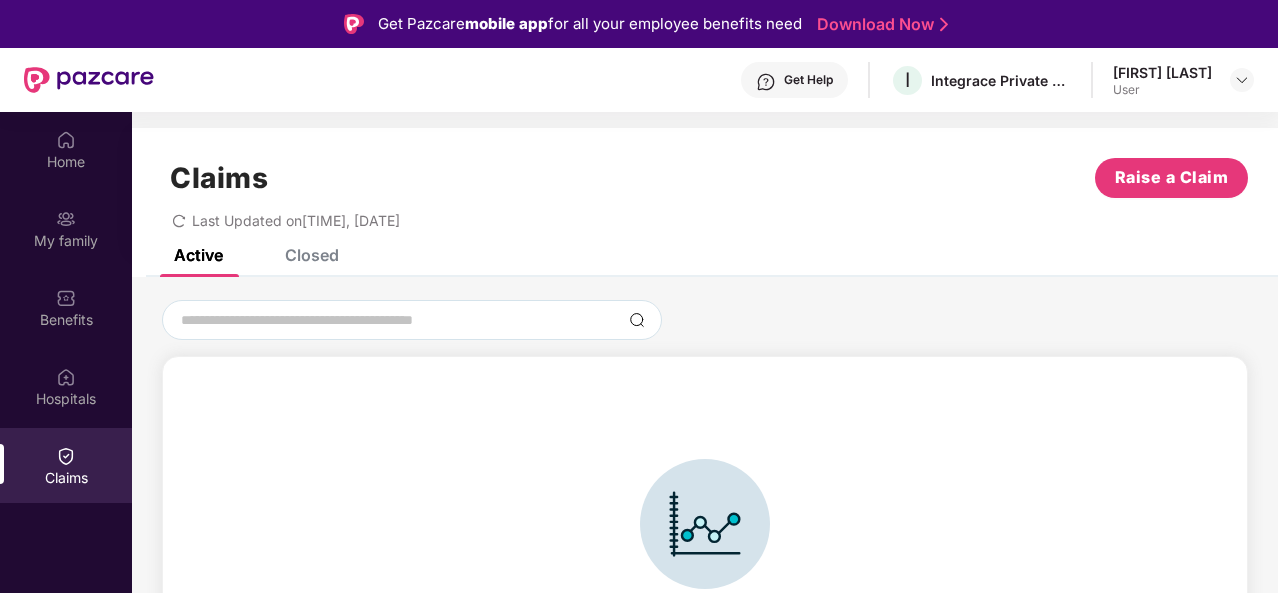 click on "Closed" at bounding box center [312, 255] 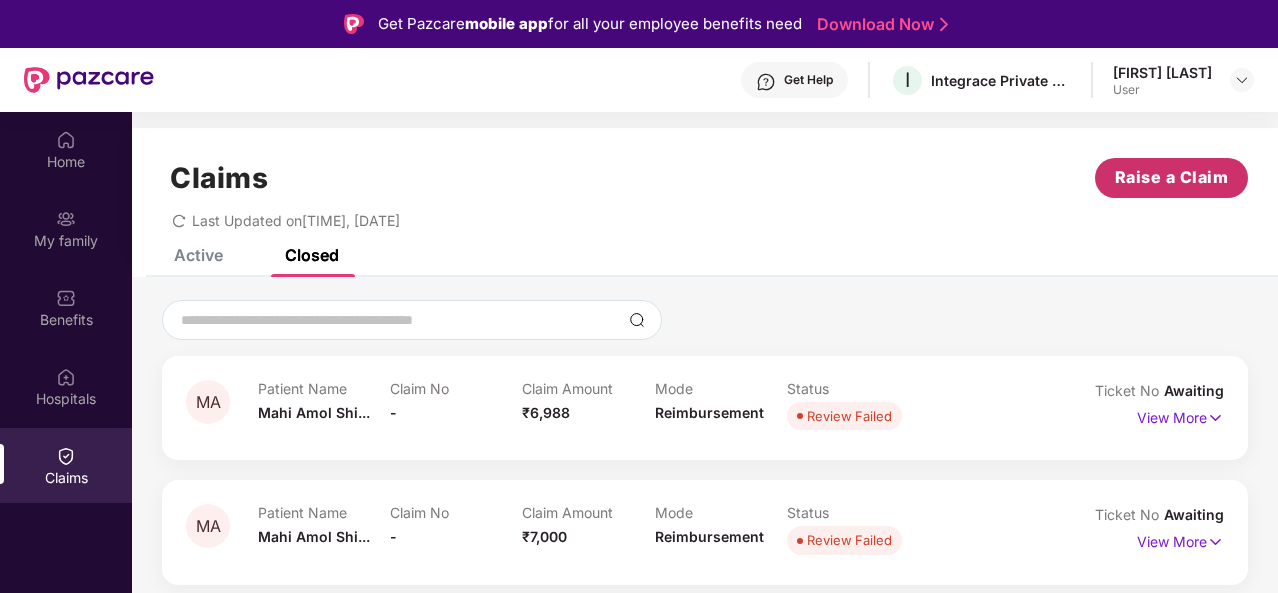 click on "Raise a Claim" at bounding box center [1172, 177] 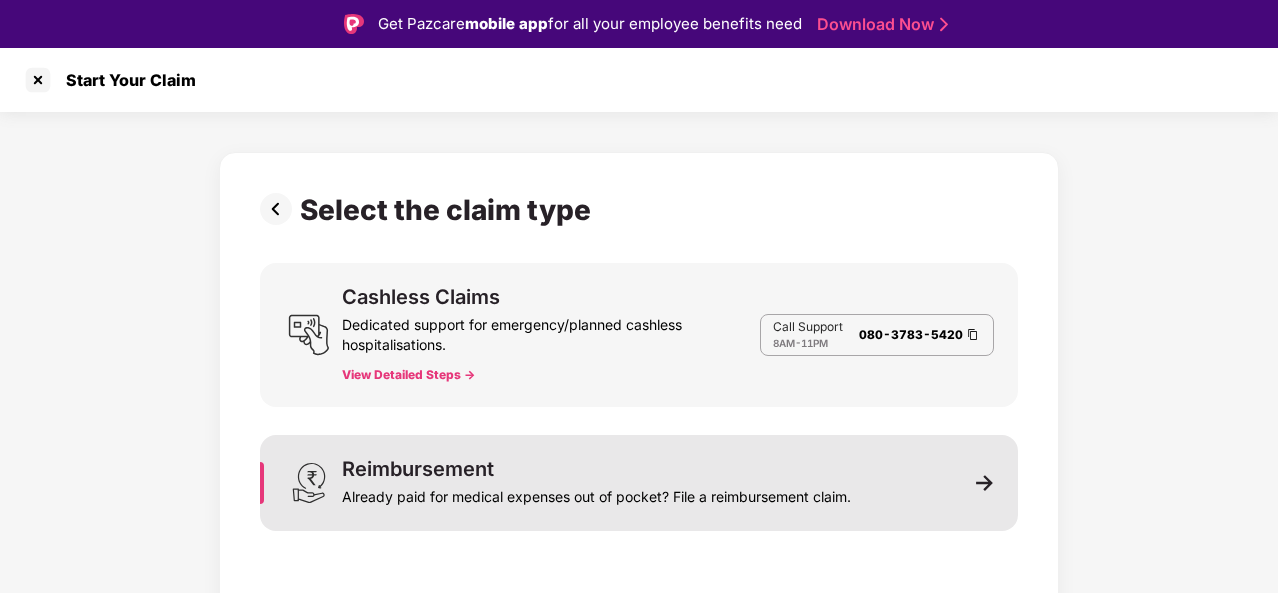 click on "Reimbursement" at bounding box center (418, 469) 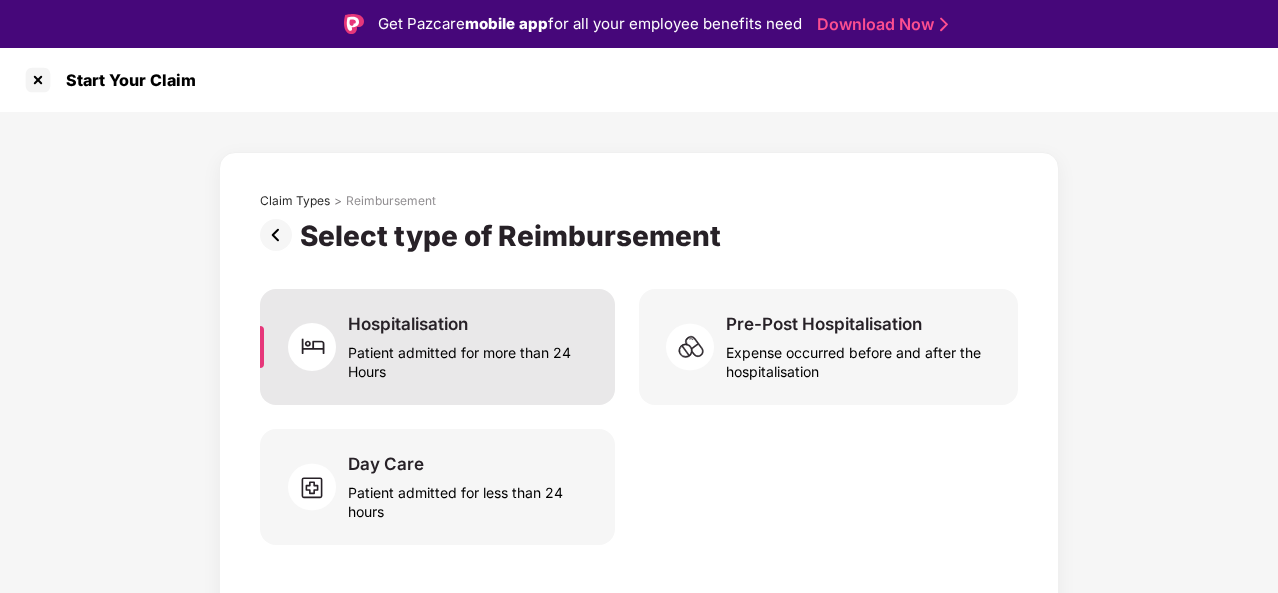click on "Patient admitted for more than 24 Hours" at bounding box center (469, 358) 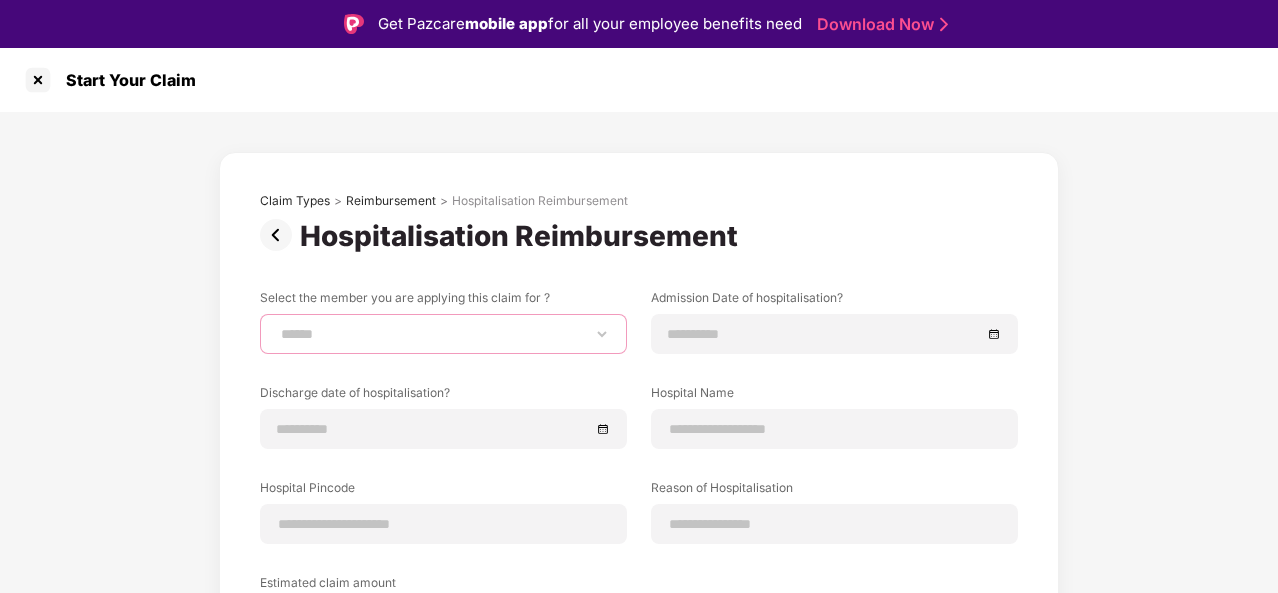 click on "**********" at bounding box center (443, 334) 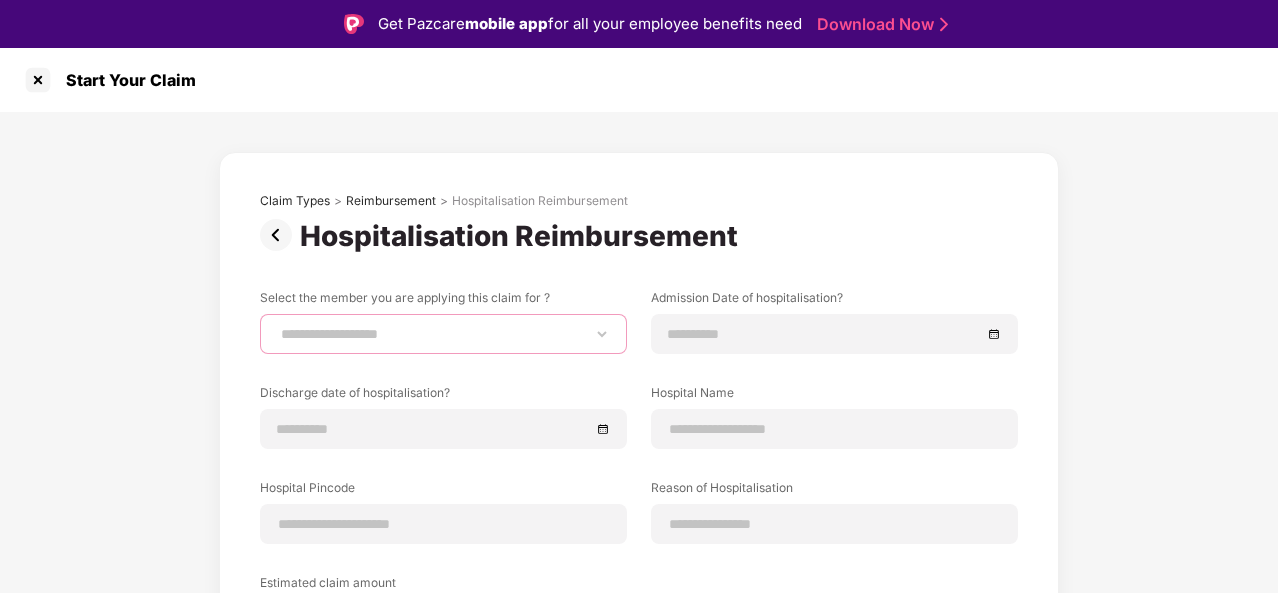 click on "**********" at bounding box center [443, 334] 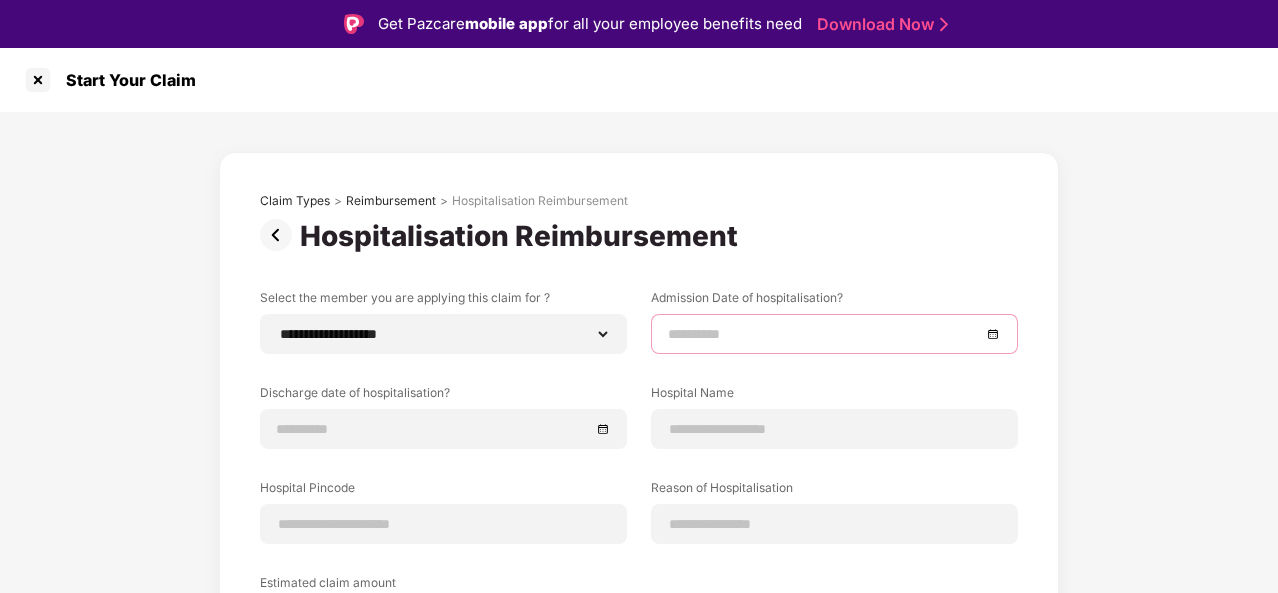 click at bounding box center [824, 334] 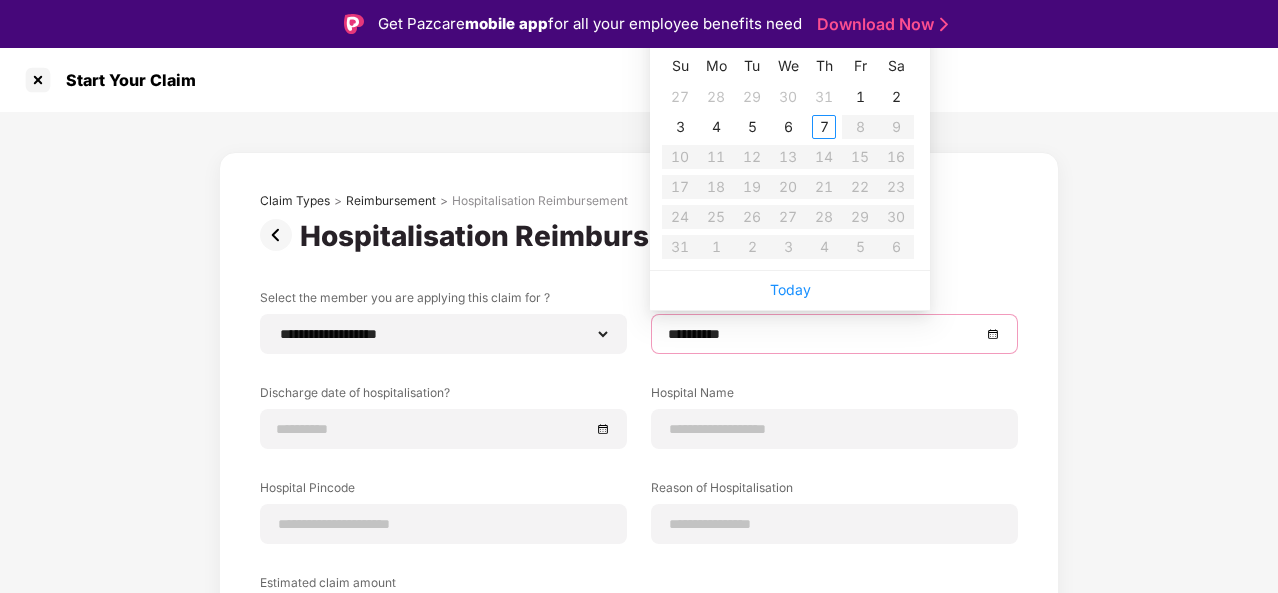 type on "**********" 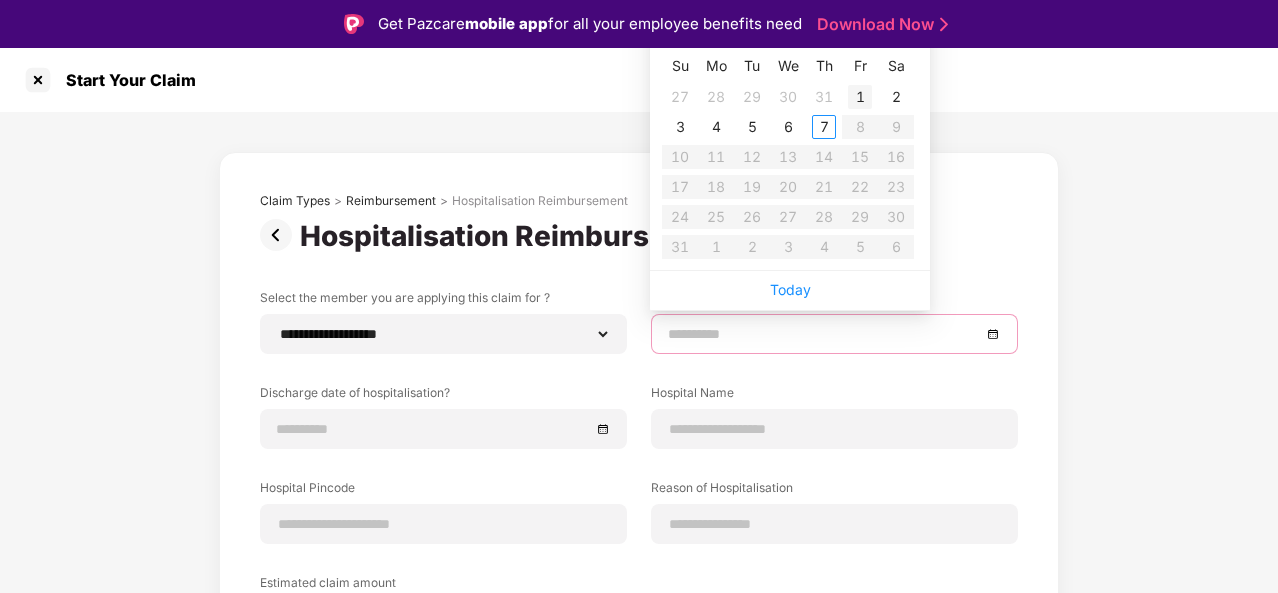 type on "**********" 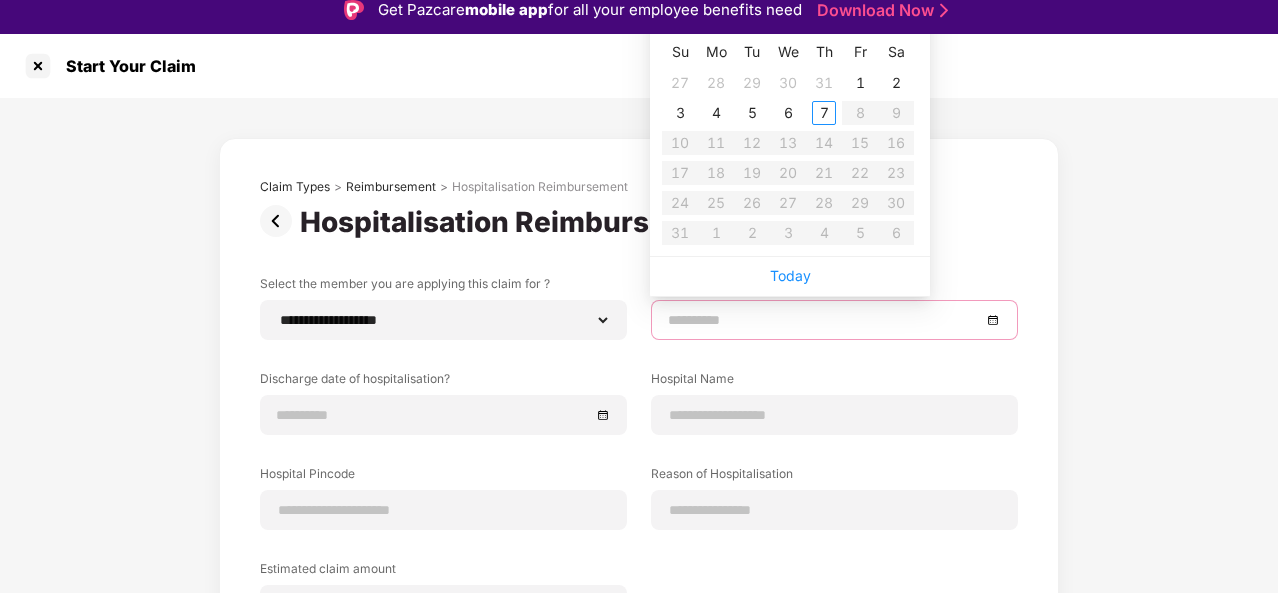 scroll, scrollTop: 0, scrollLeft: 0, axis: both 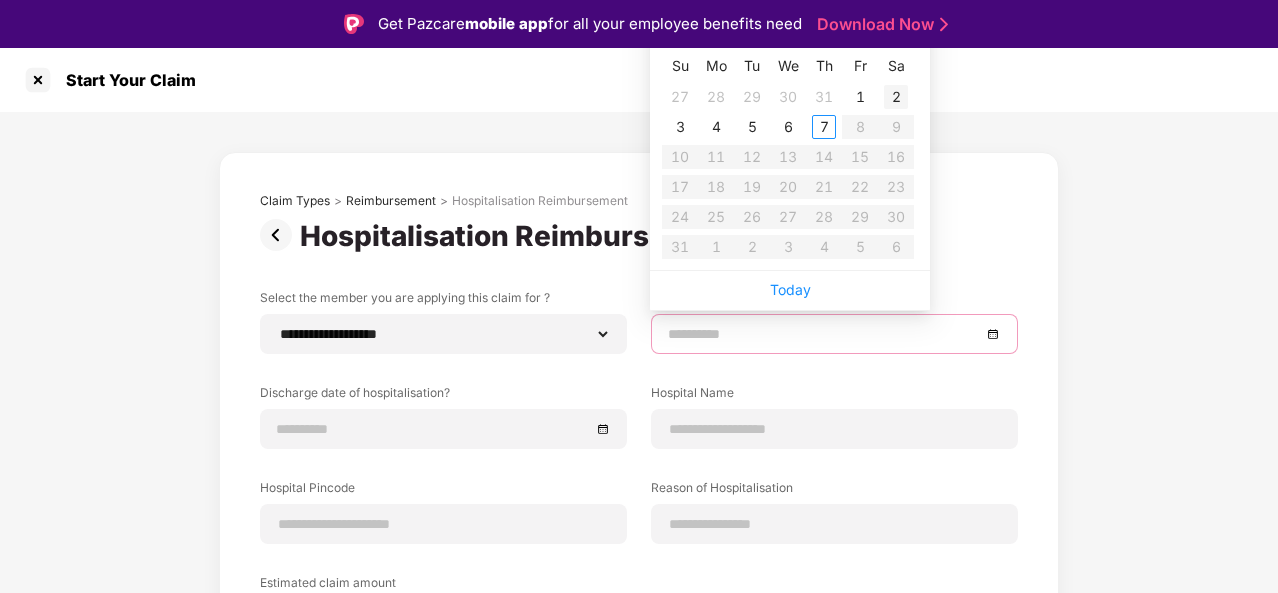 type on "**********" 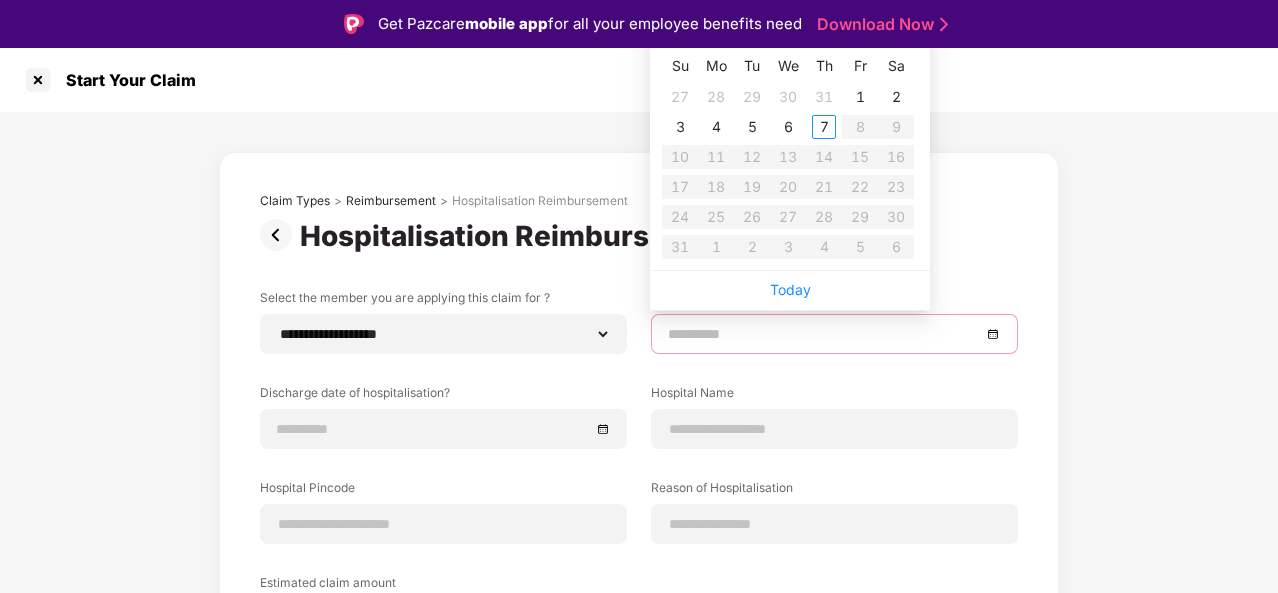 type on "**********" 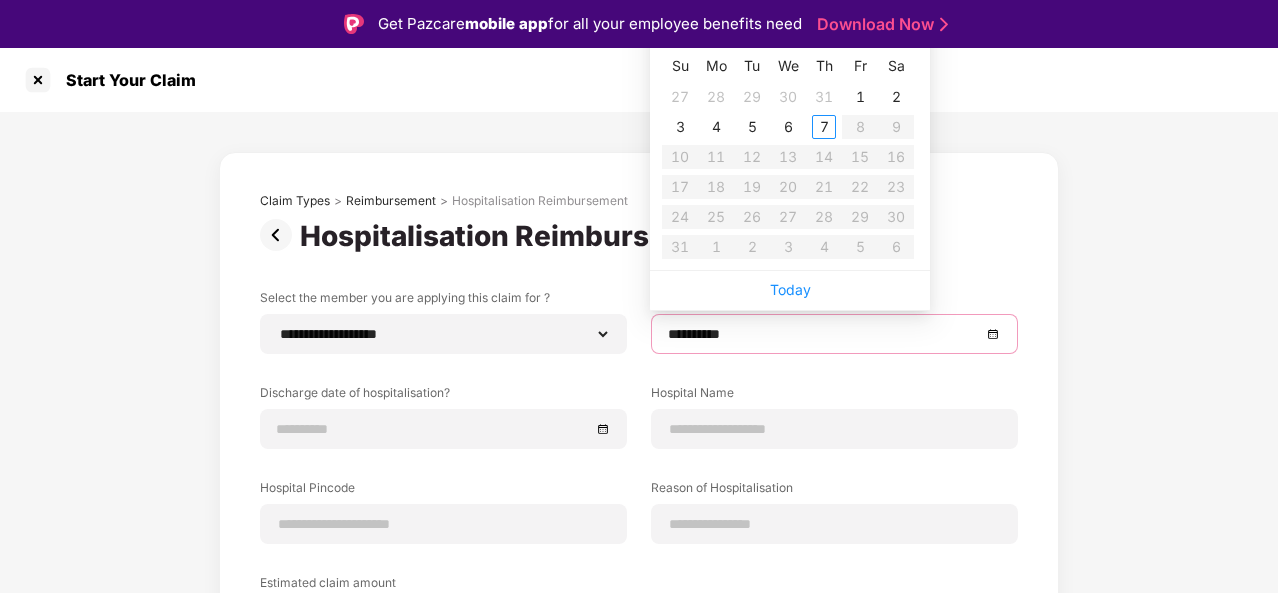 type on "**********" 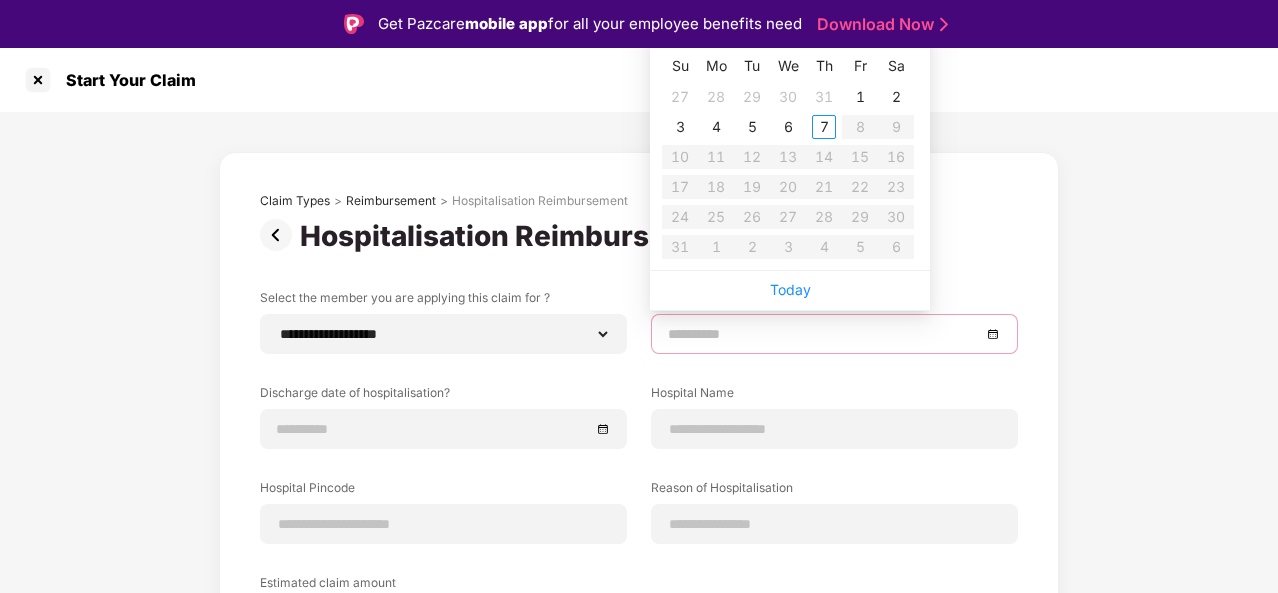 type on "**********" 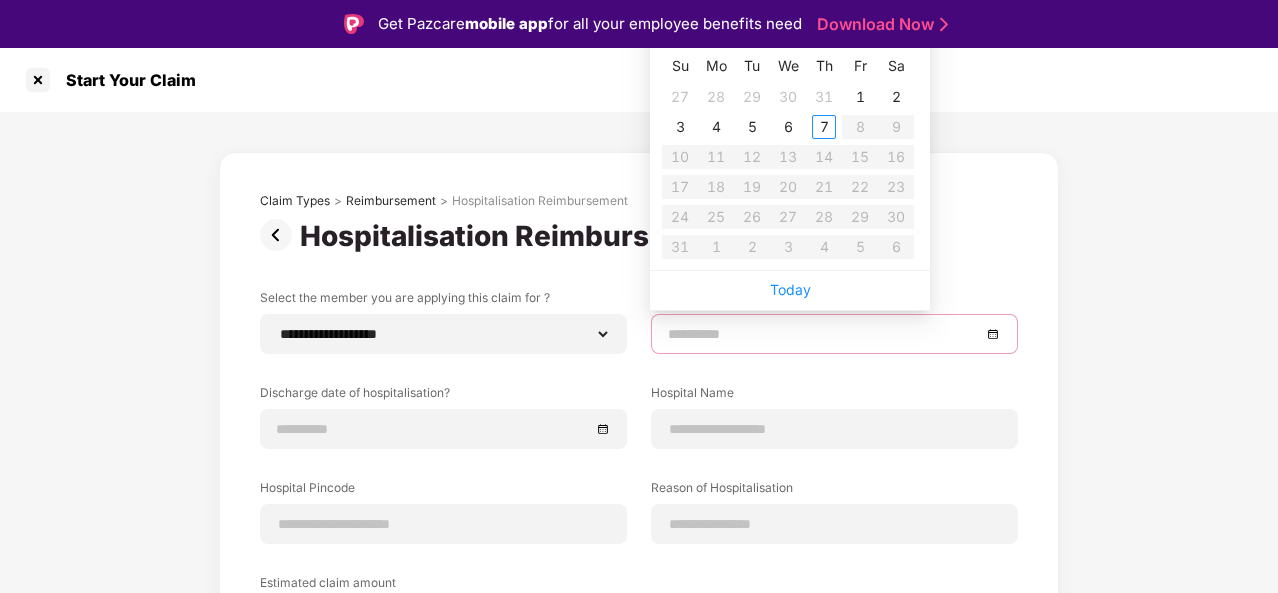 click at bounding box center (834, 334) 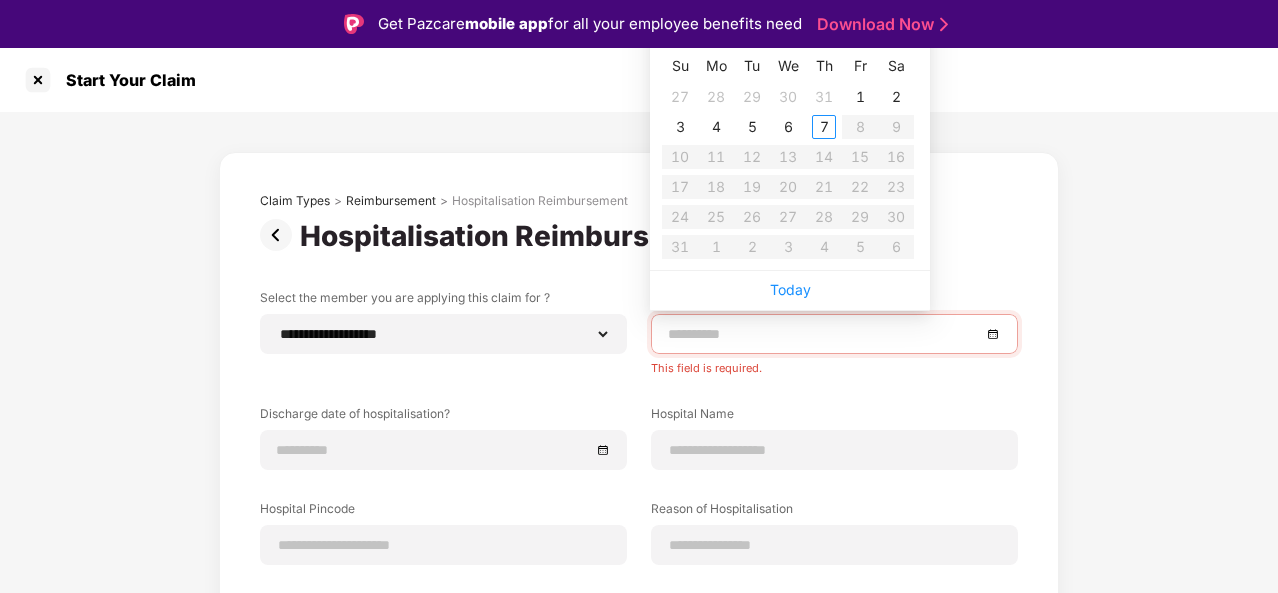 click on "Start Your Claim" at bounding box center (639, 80) 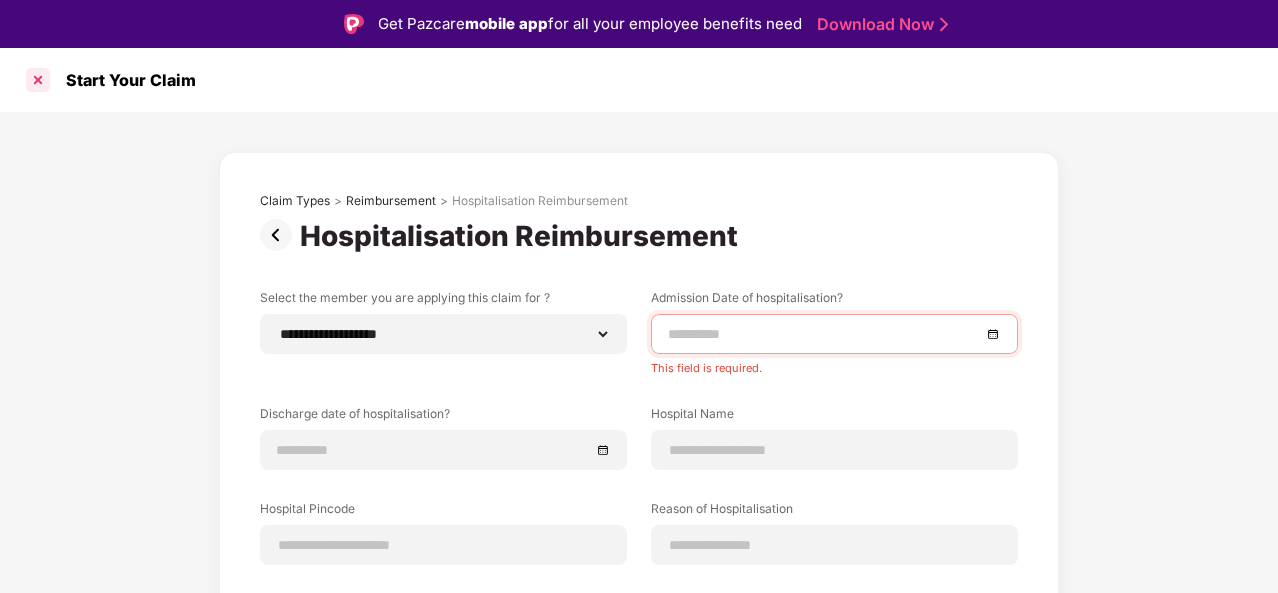 click at bounding box center [38, 80] 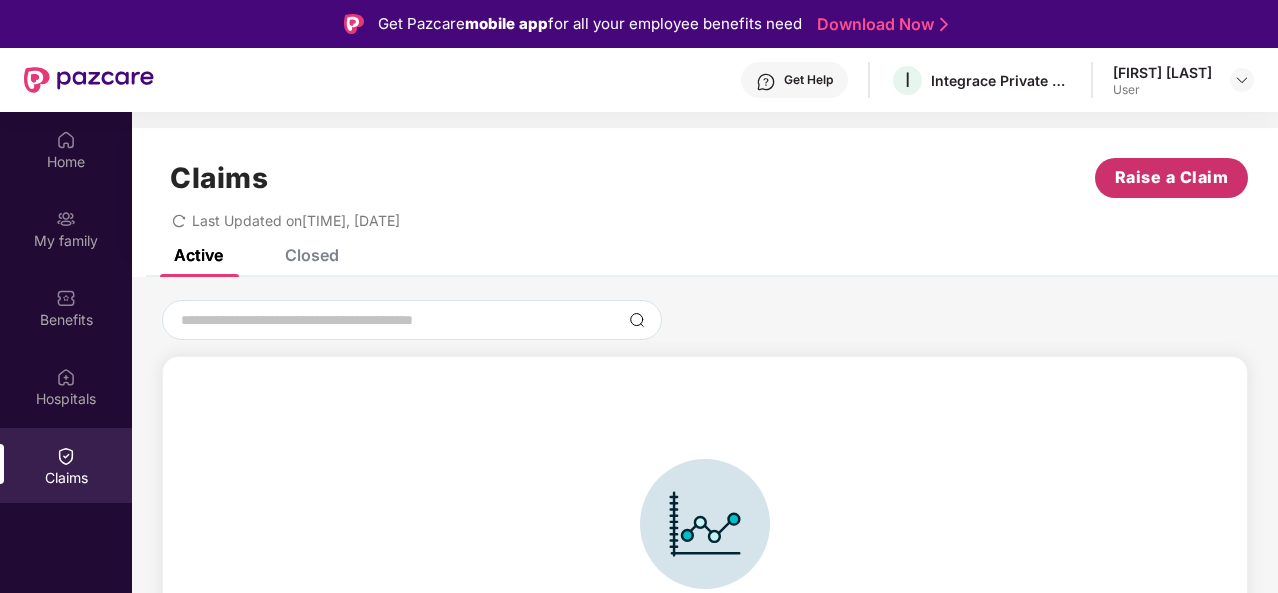 click on "Raise a Claim" at bounding box center [1172, 177] 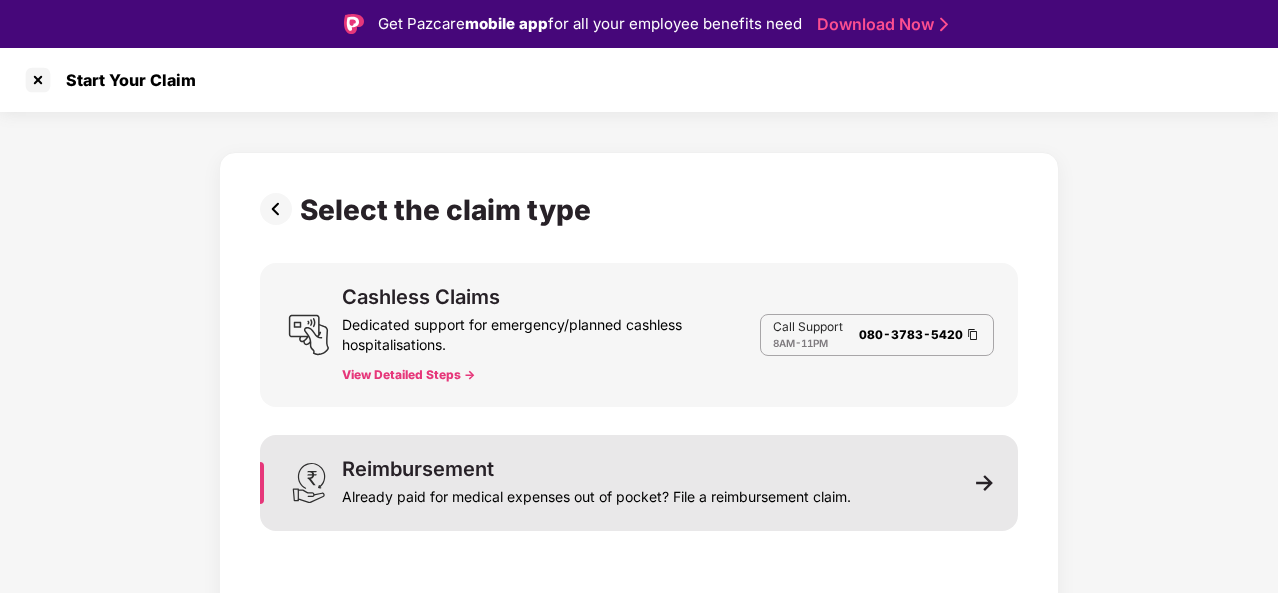 click on "Reimbursement Already paid for medical expenses out of pocket? File a reimbursement claim." at bounding box center [596, 483] 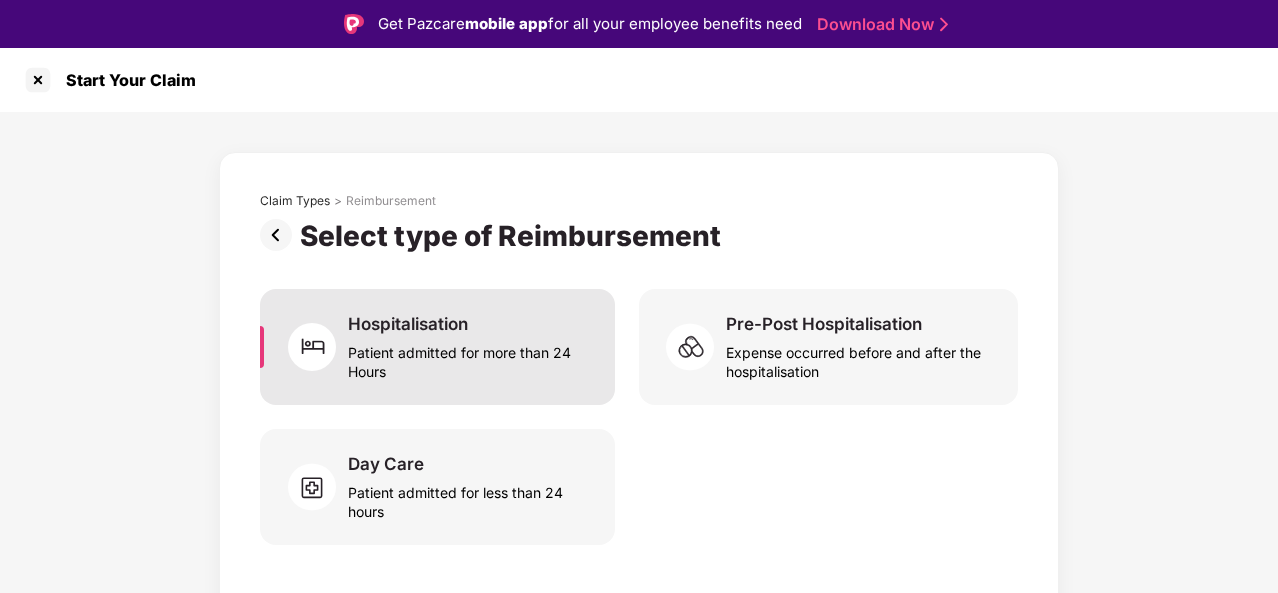 click on "Hospitalisation" at bounding box center [408, 324] 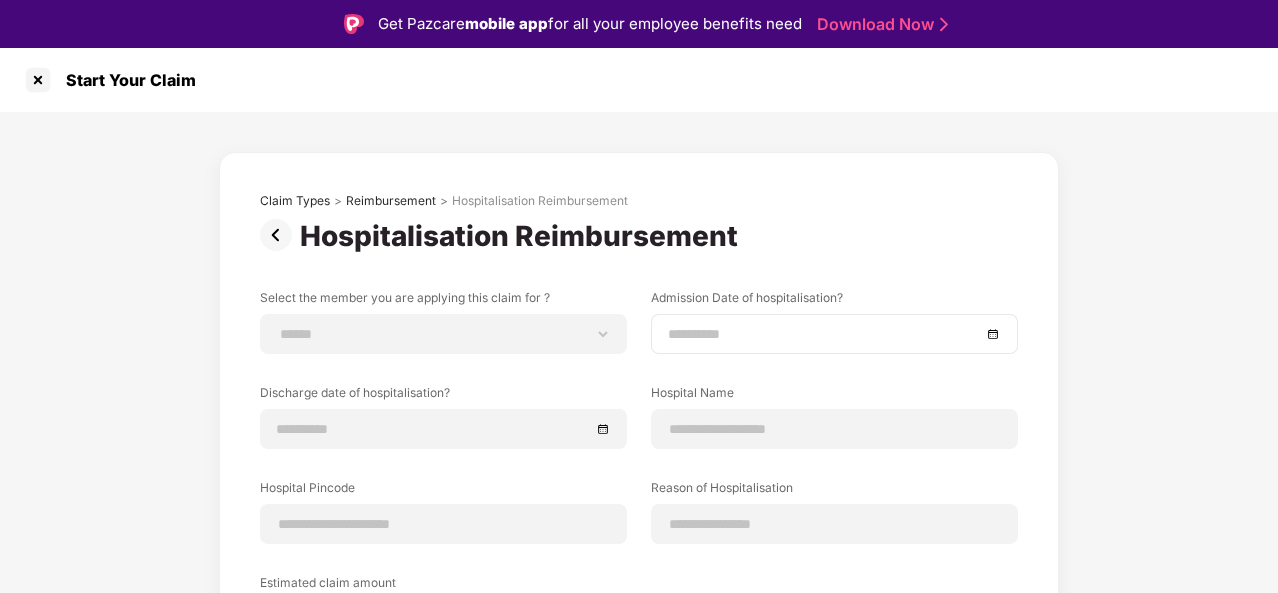 click at bounding box center [824, 334] 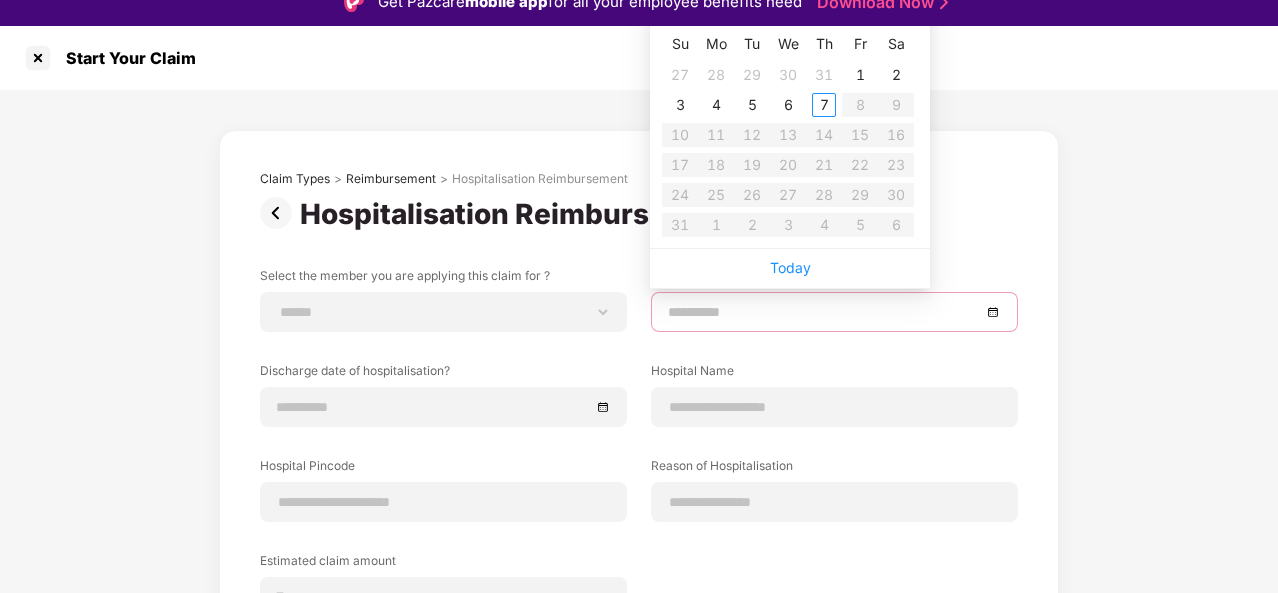 scroll, scrollTop: 0, scrollLeft: 0, axis: both 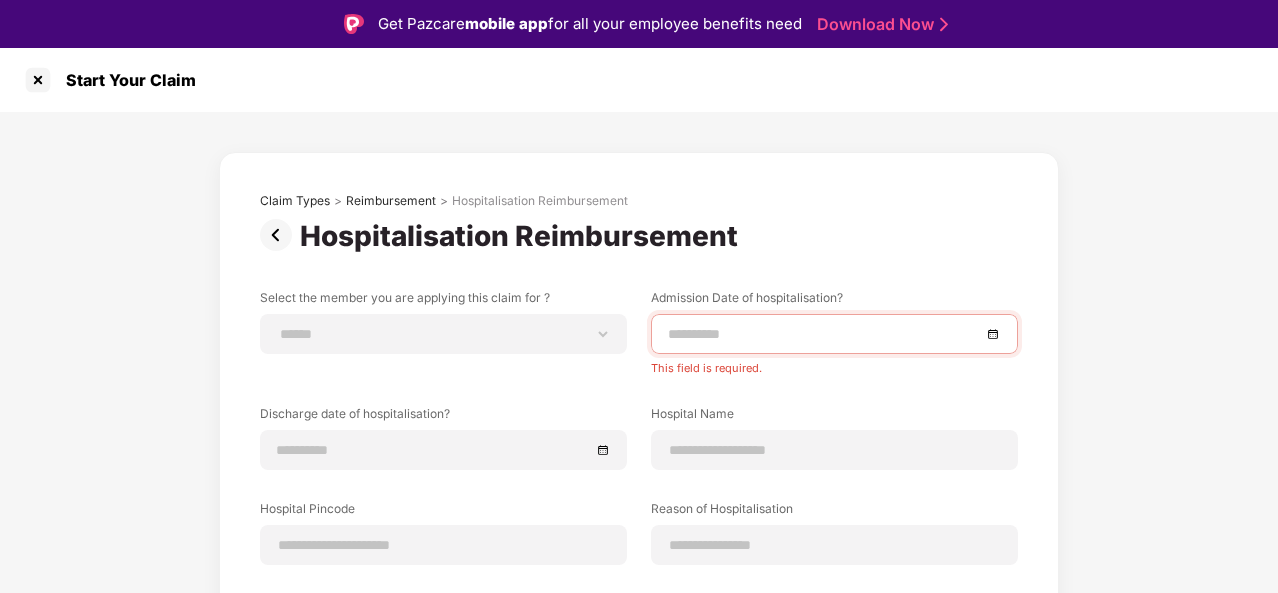 click on "**********" at bounding box center [639, 498] 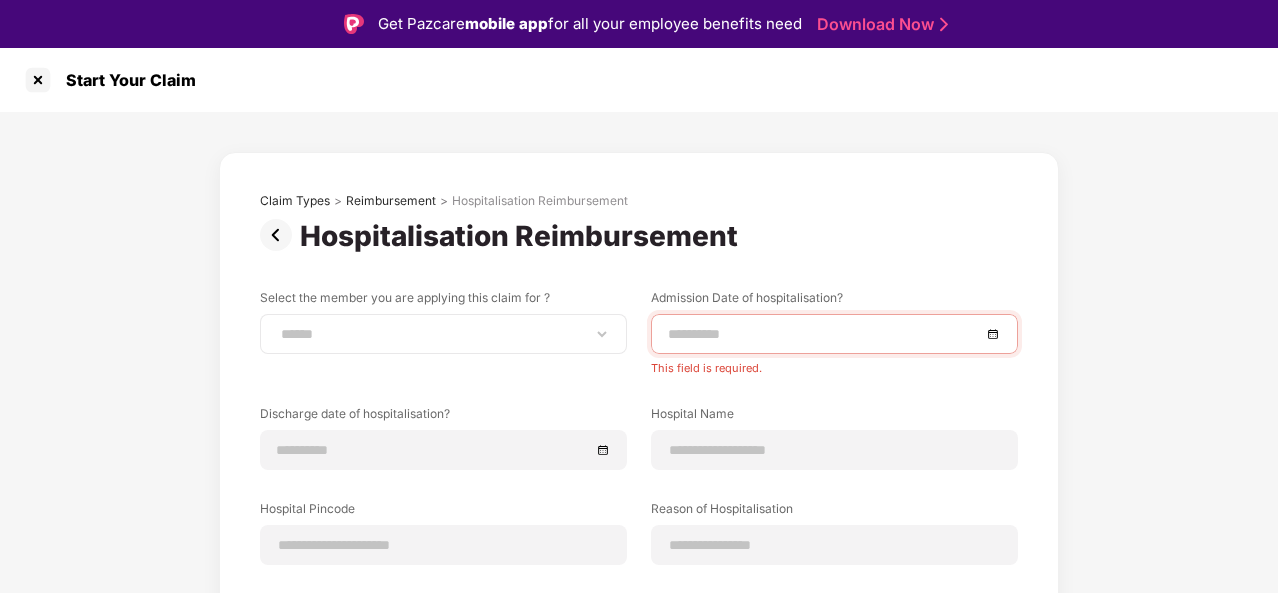click on "**********" at bounding box center (443, 334) 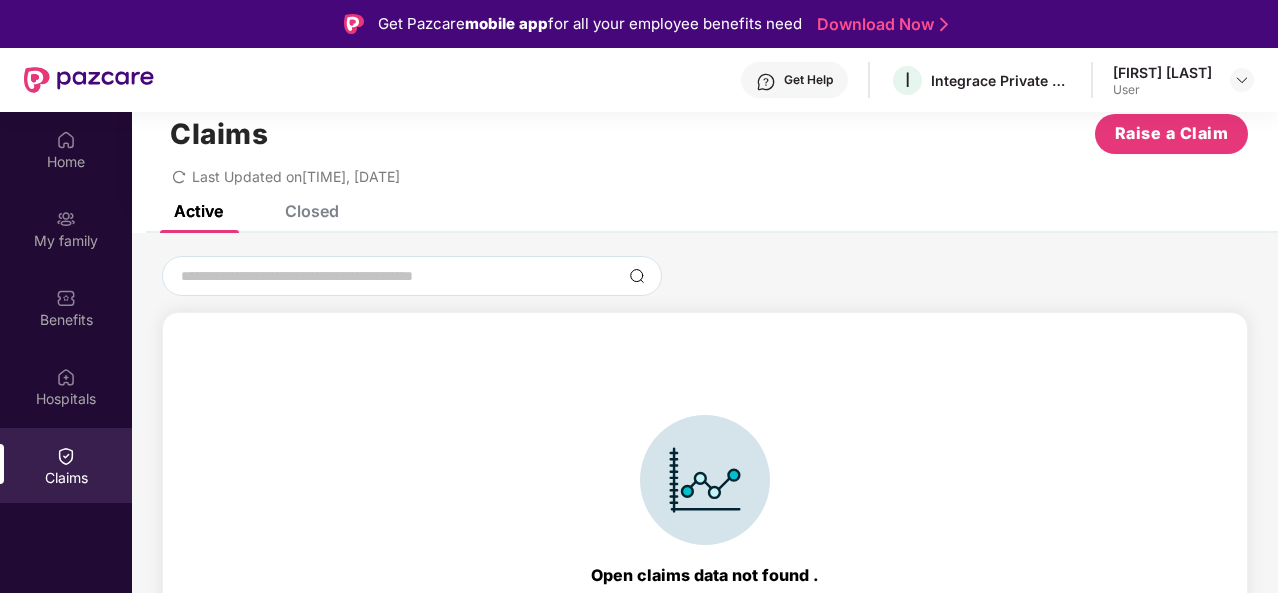 scroll, scrollTop: 0, scrollLeft: 0, axis: both 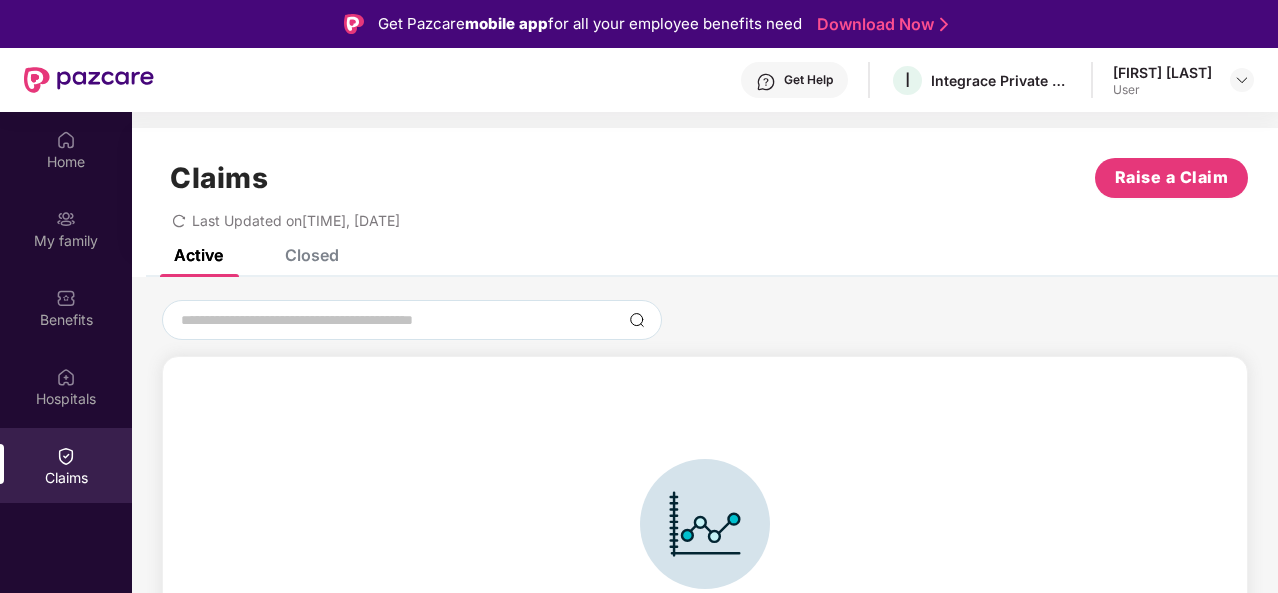 click on "Closed" at bounding box center (312, 255) 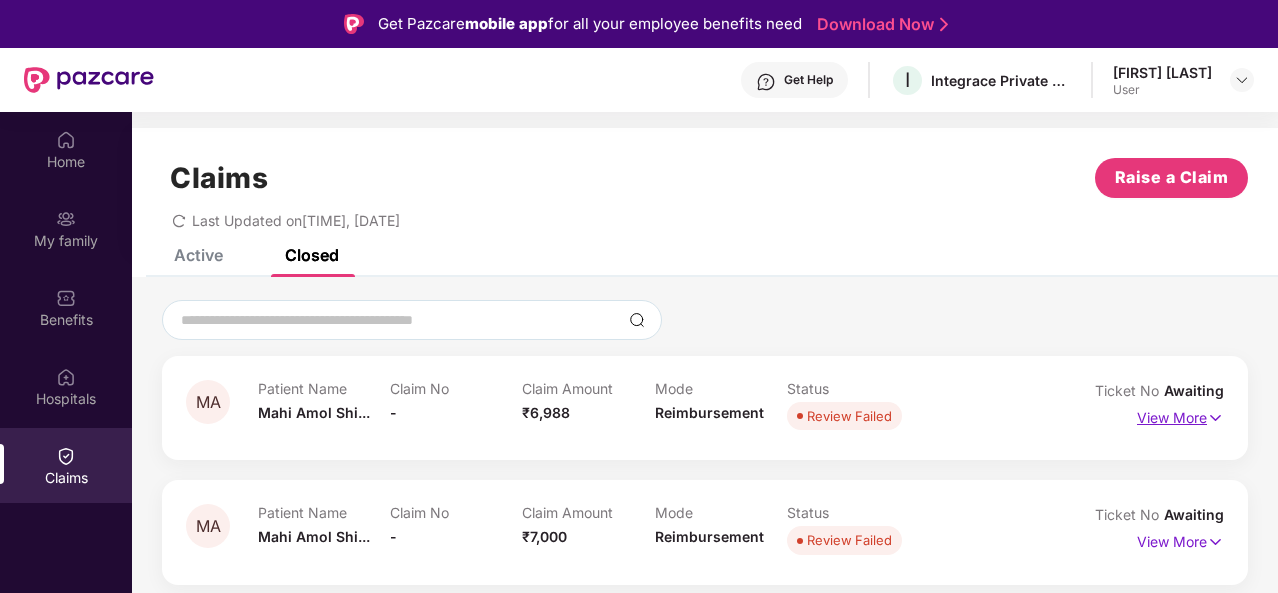 click on "View More" at bounding box center [1180, 415] 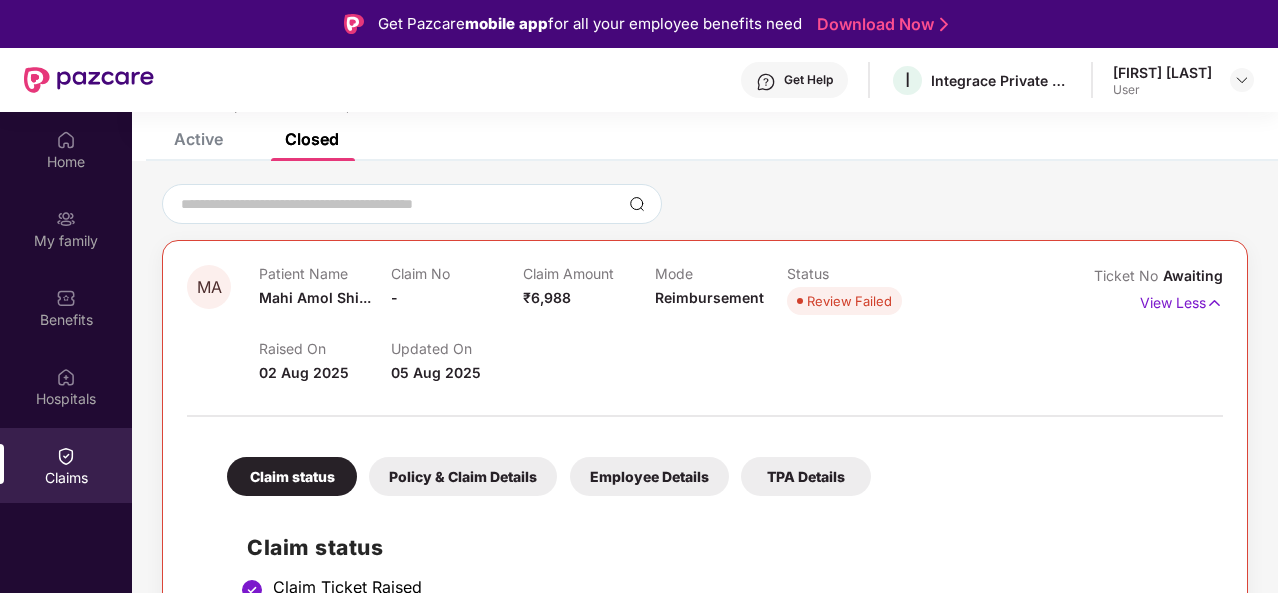 scroll, scrollTop: 0, scrollLeft: 0, axis: both 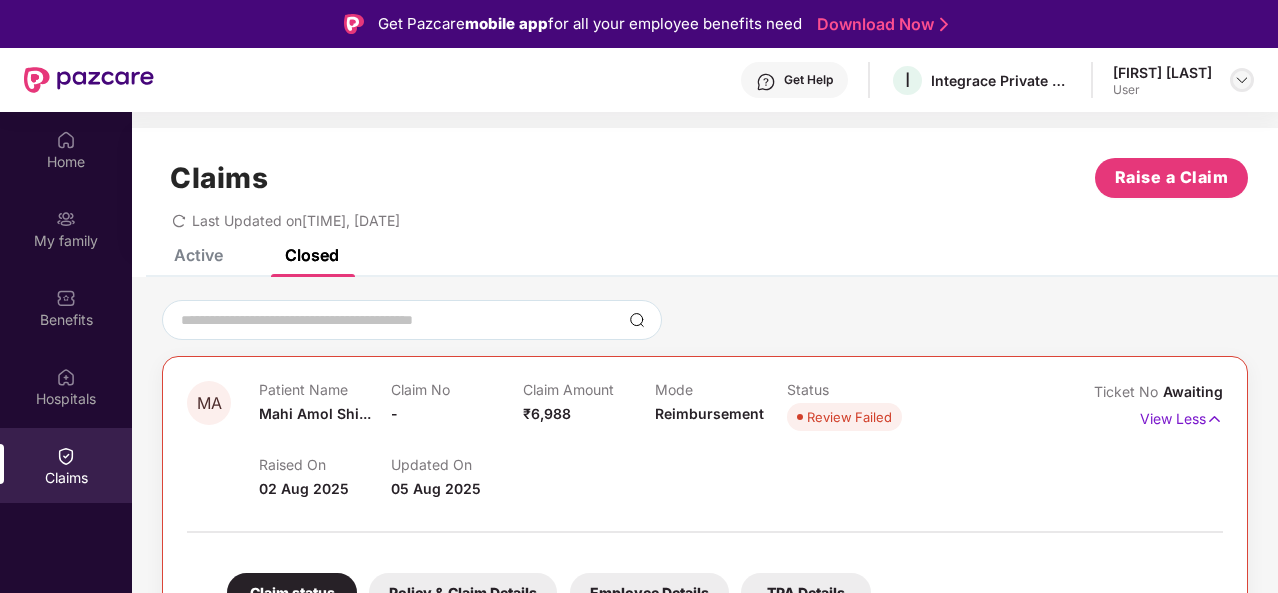 click at bounding box center [1242, 80] 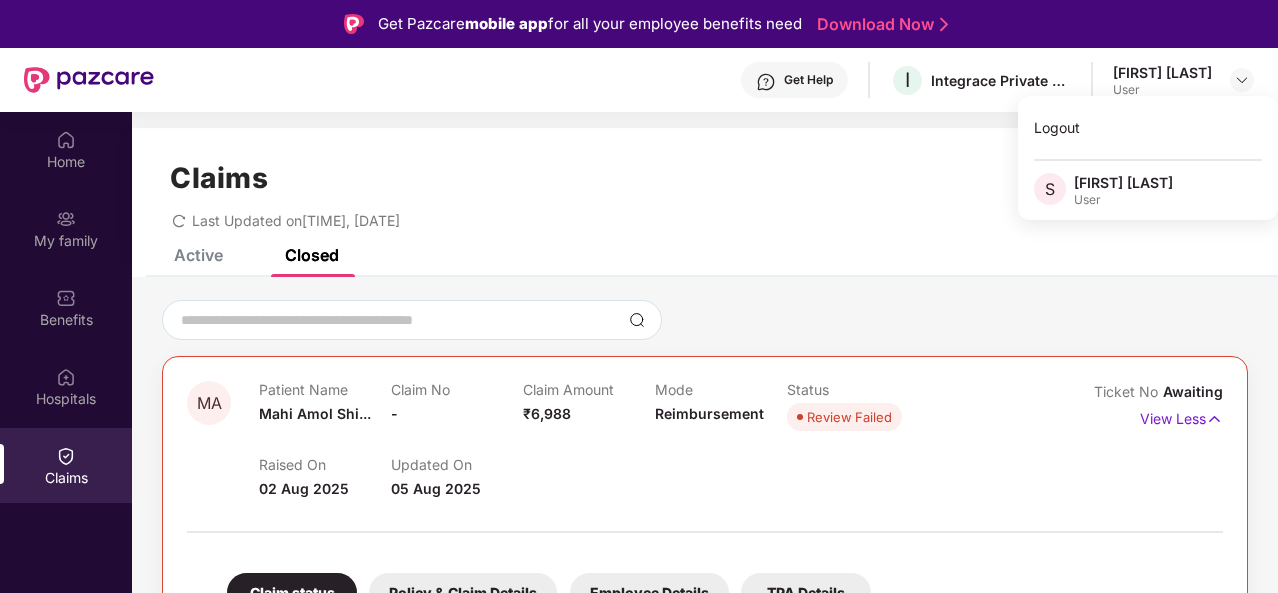scroll, scrollTop: 100, scrollLeft: 0, axis: vertical 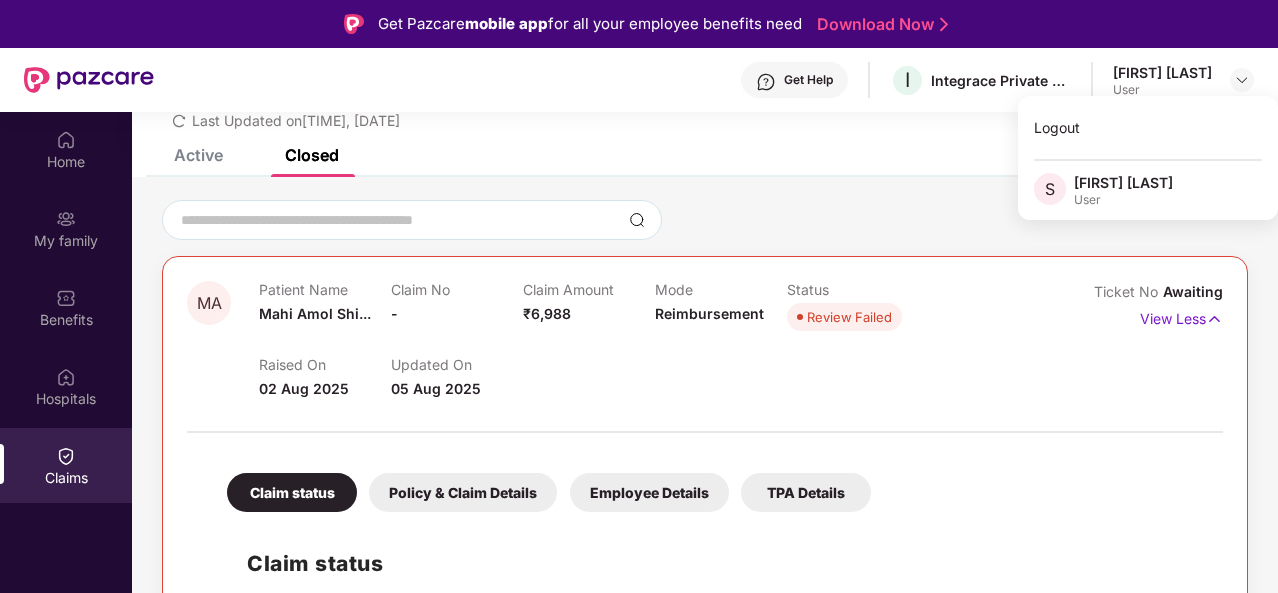 click on "Raised On [DATE] Updated On [DATE]" at bounding box center (654, 368) 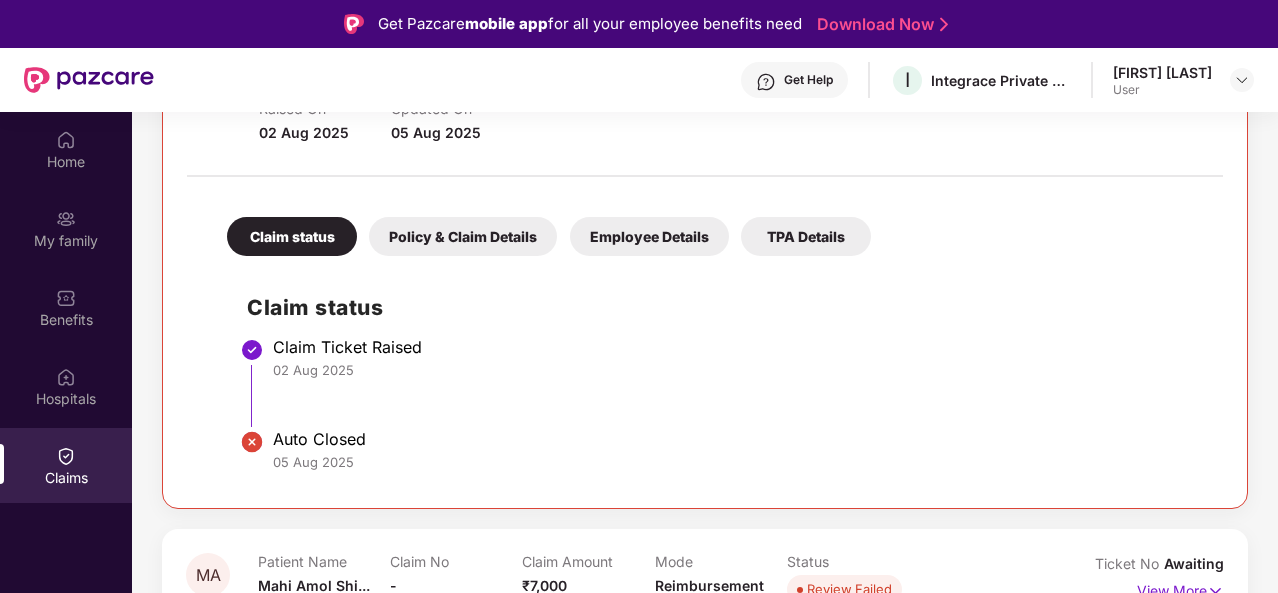 scroll, scrollTop: 427, scrollLeft: 0, axis: vertical 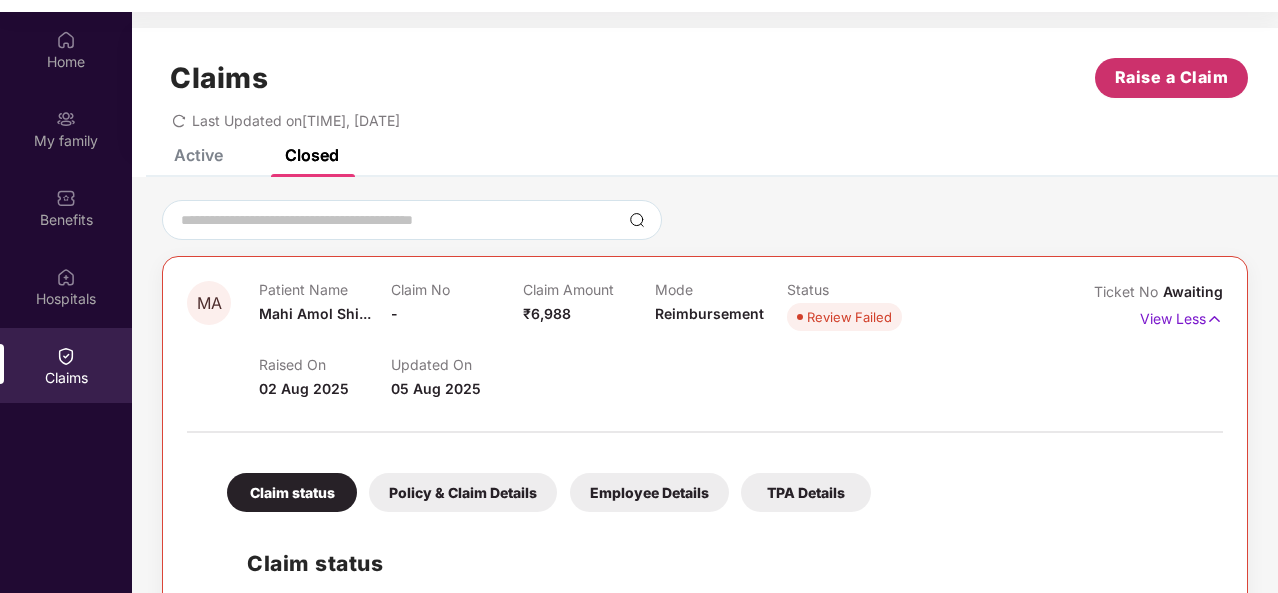 click on "Raise a Claim" at bounding box center (1171, 78) 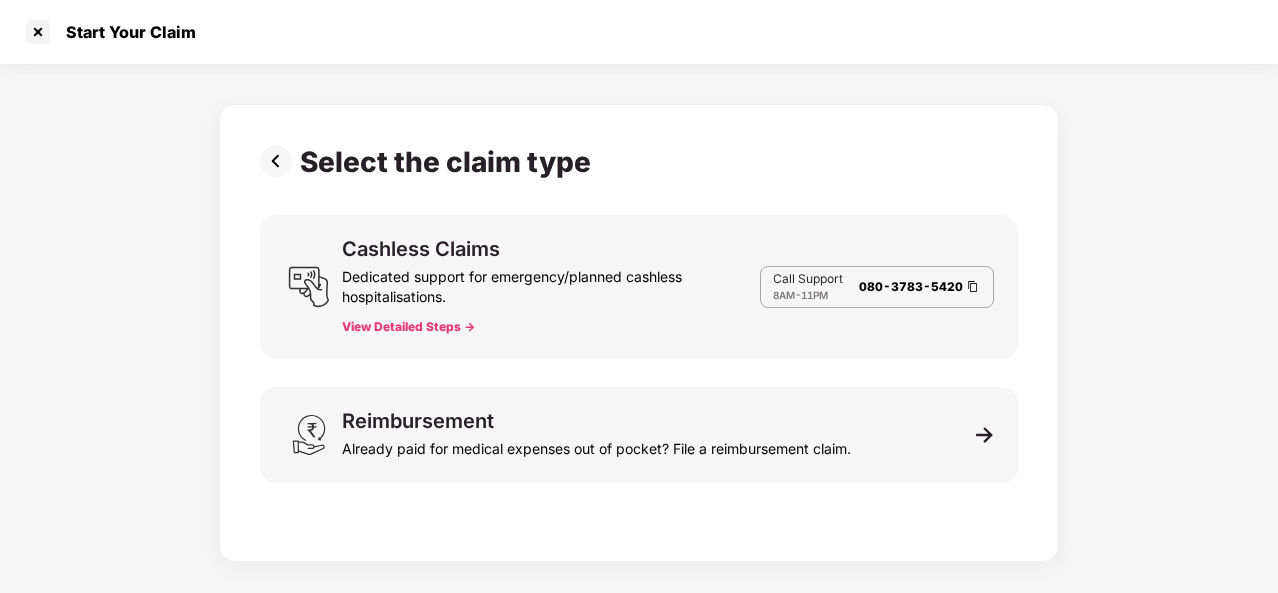 scroll, scrollTop: 36, scrollLeft: 0, axis: vertical 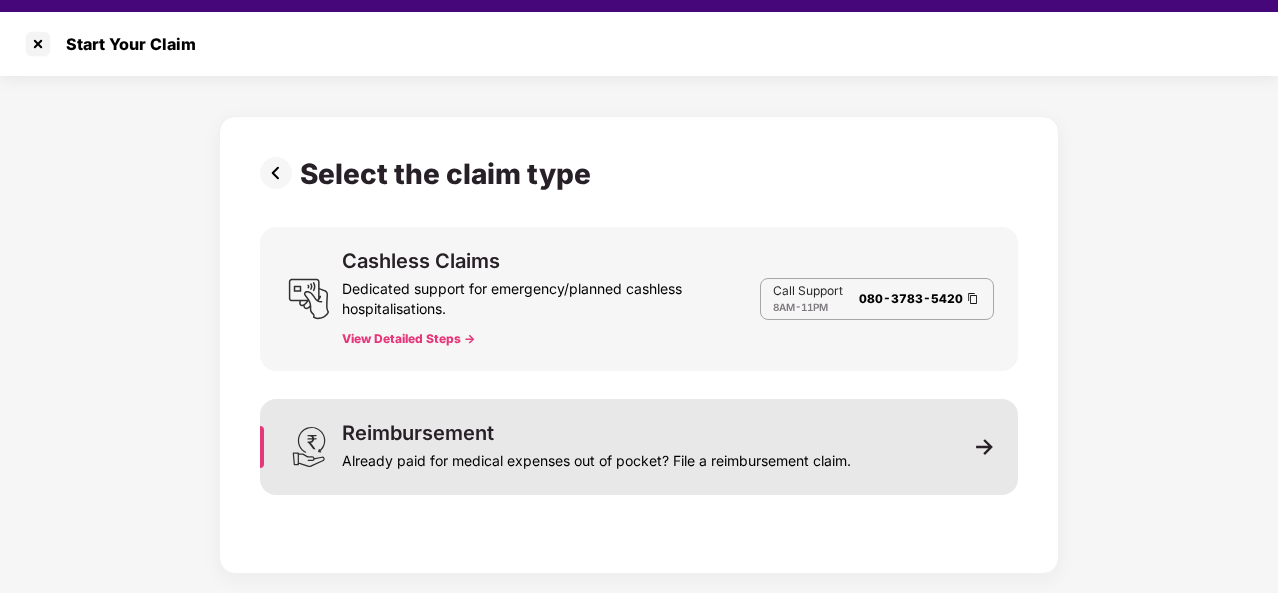 click on "Already paid for medical expenses out of pocket? File a reimbursement claim." at bounding box center [596, 457] 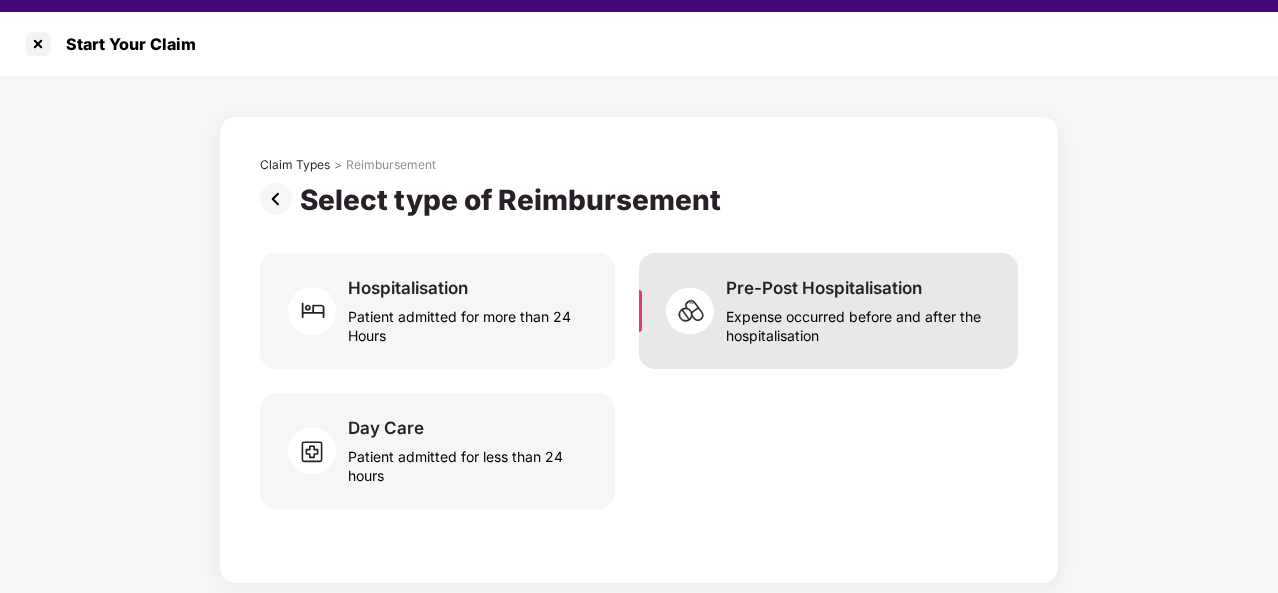 click on "Expense occurred before and after the hospitalisation" at bounding box center (860, 322) 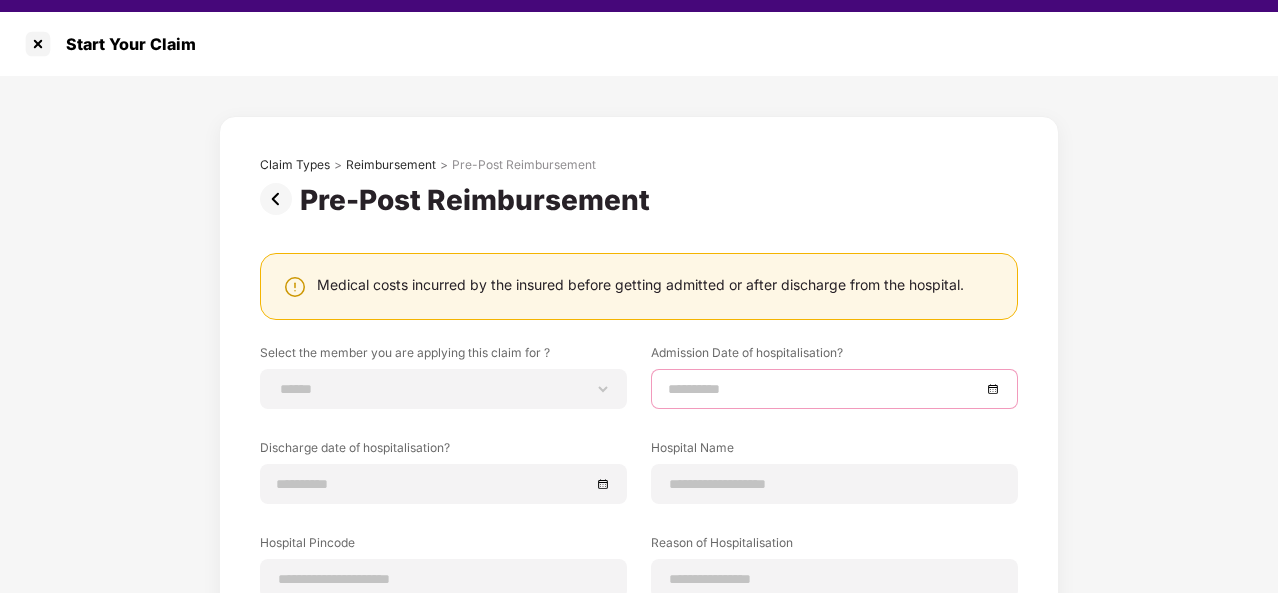 click at bounding box center (824, 389) 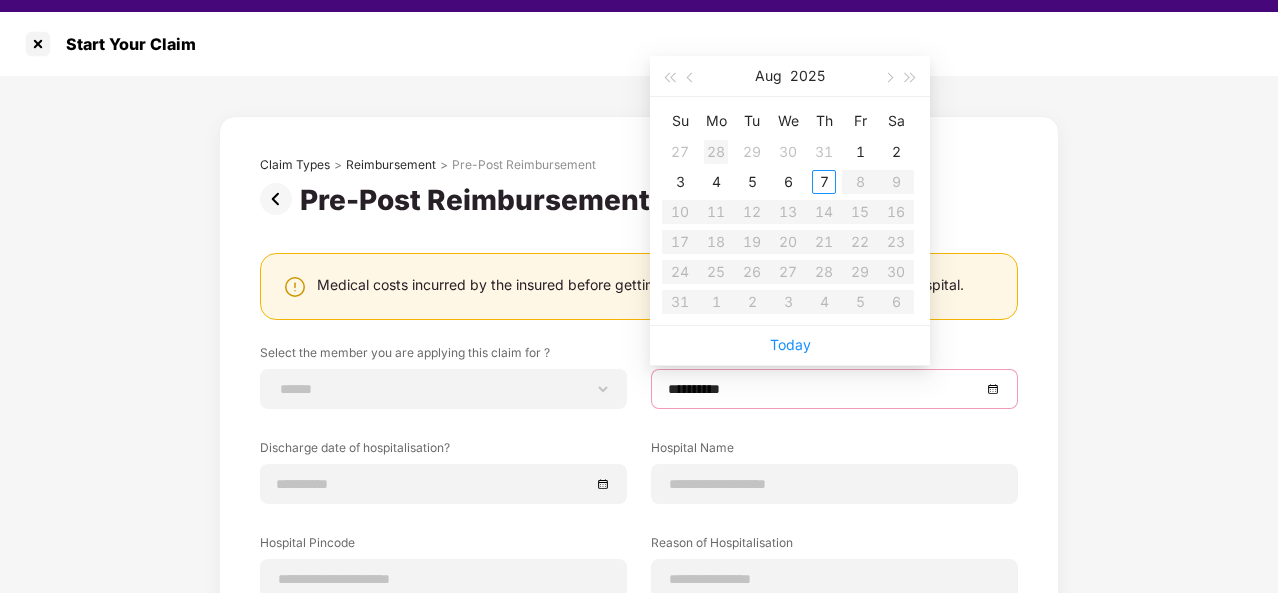type on "**********" 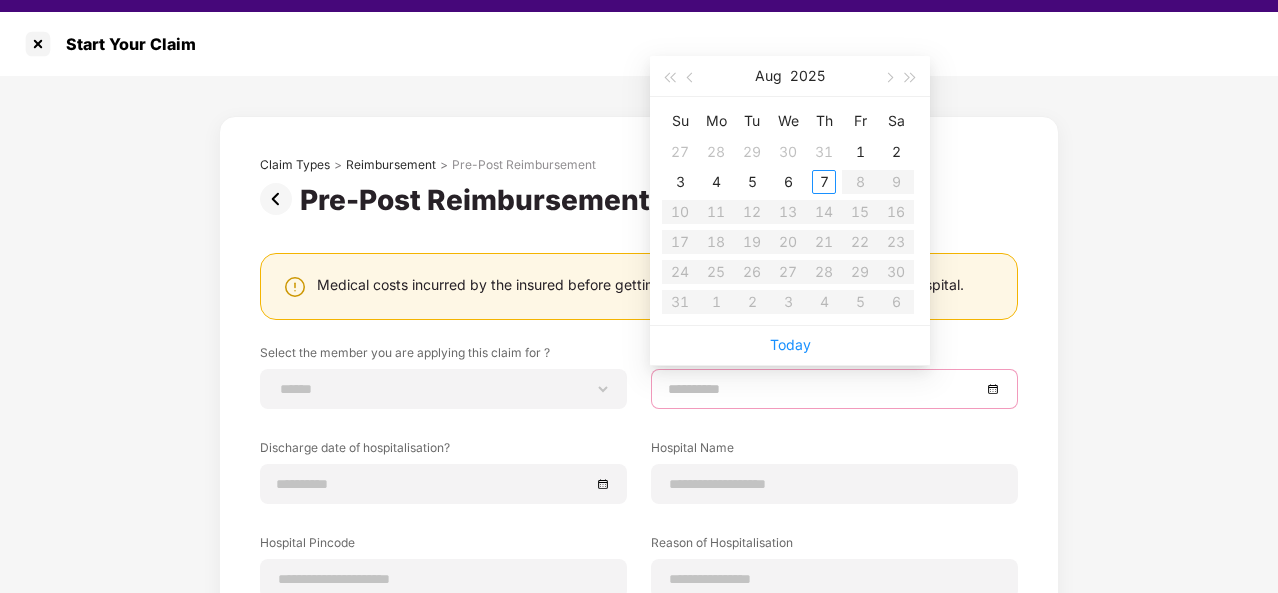 type on "**********" 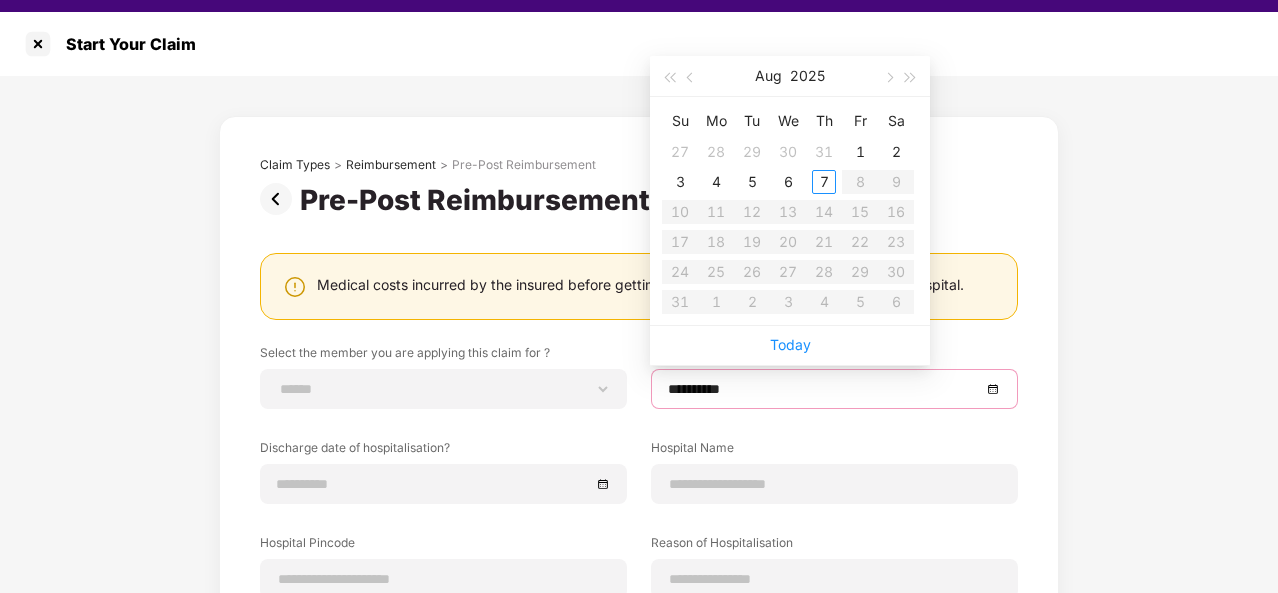 type 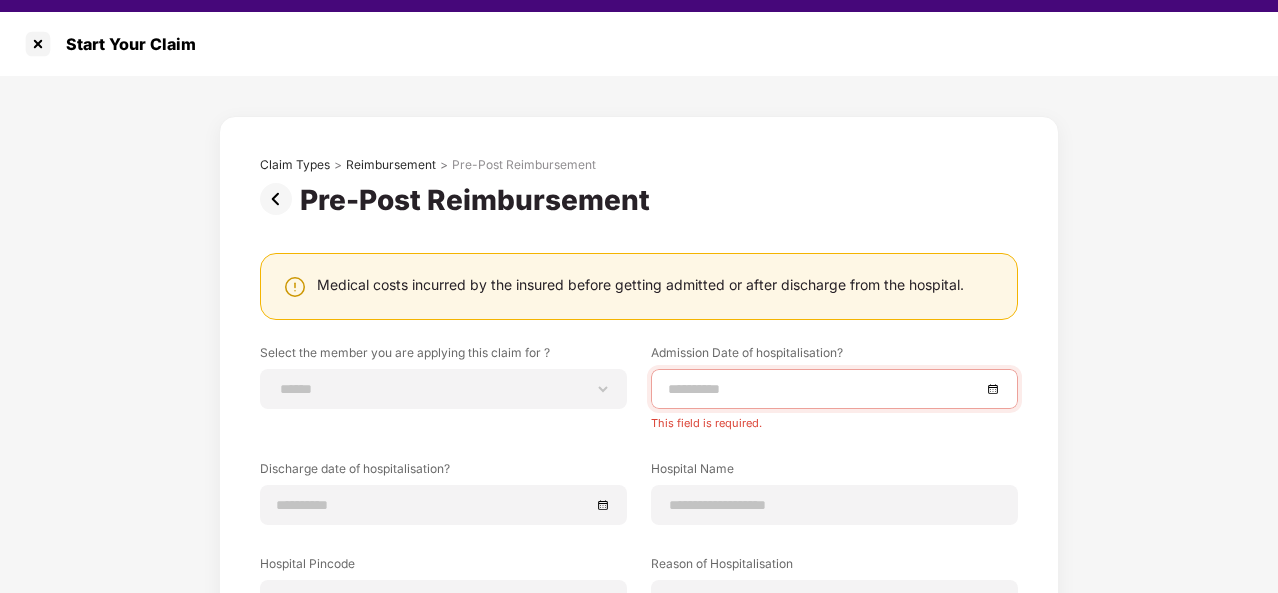 click at bounding box center [280, 199] 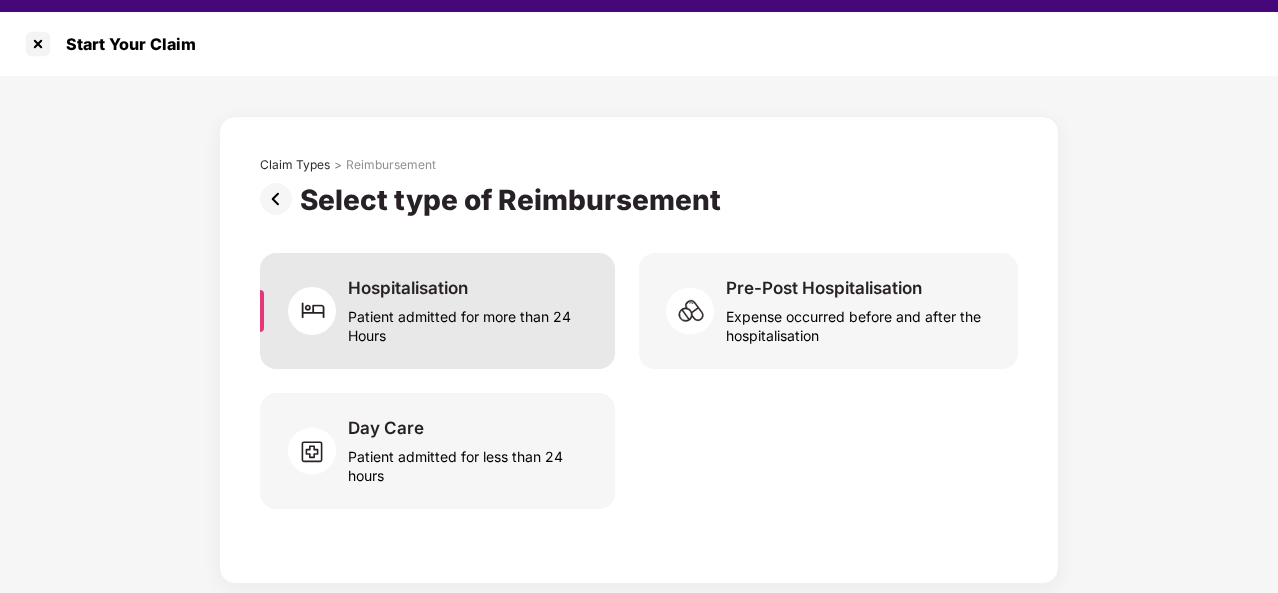 click on "Patient admitted for more than 24 Hours" at bounding box center [469, 322] 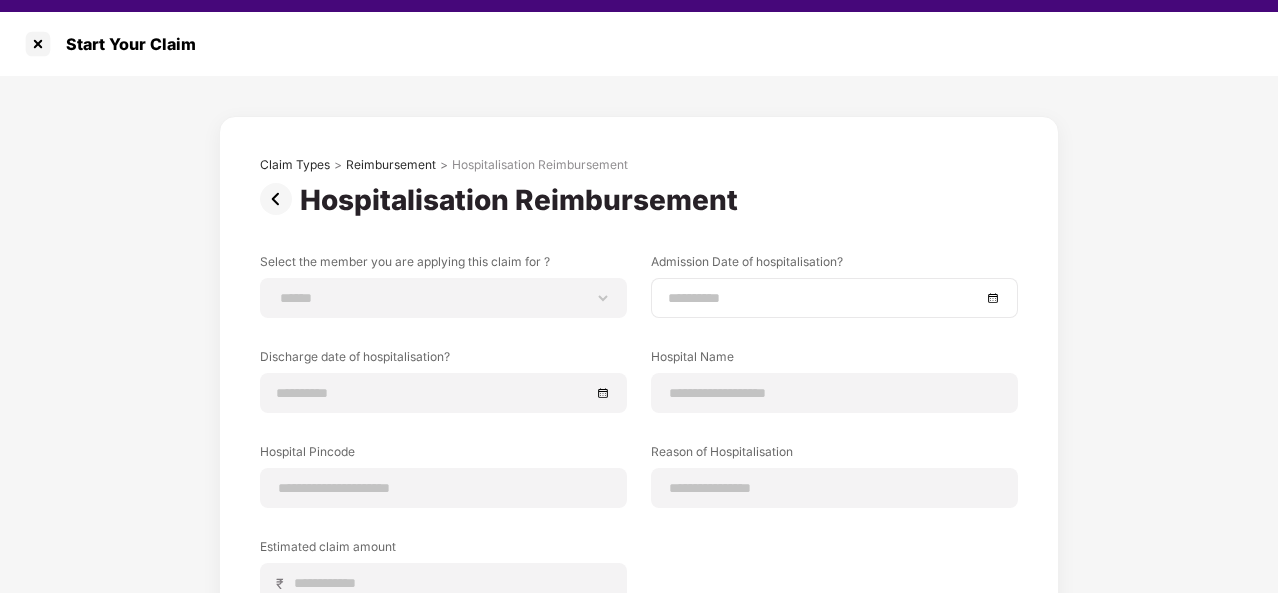 click at bounding box center (824, 298) 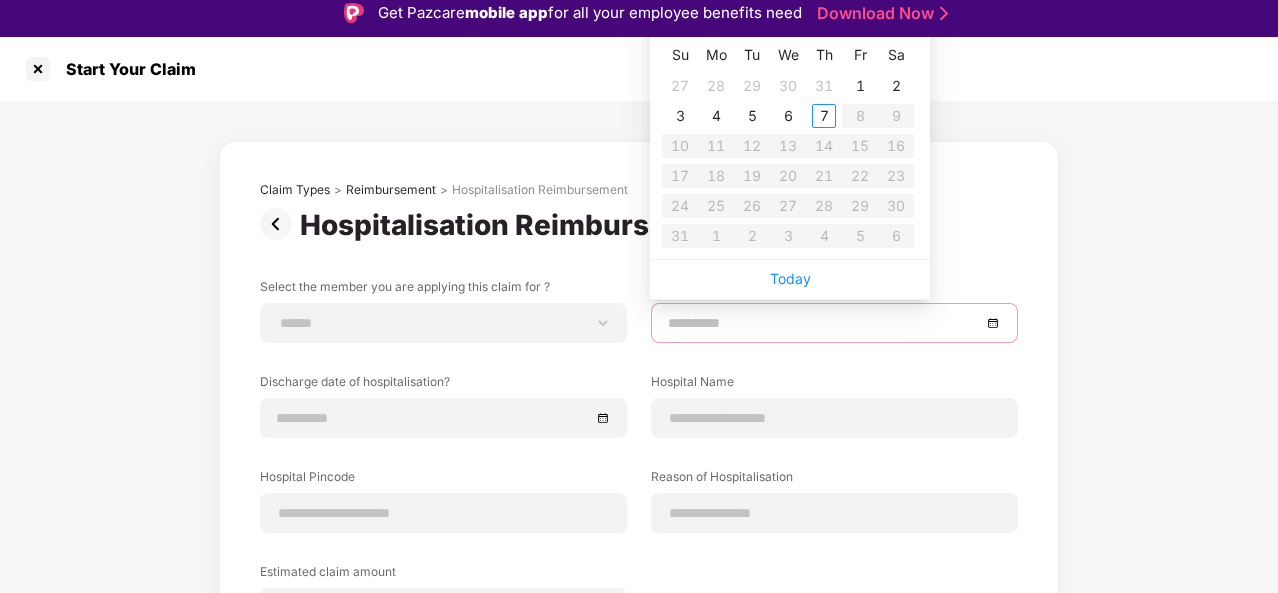 scroll, scrollTop: 0, scrollLeft: 0, axis: both 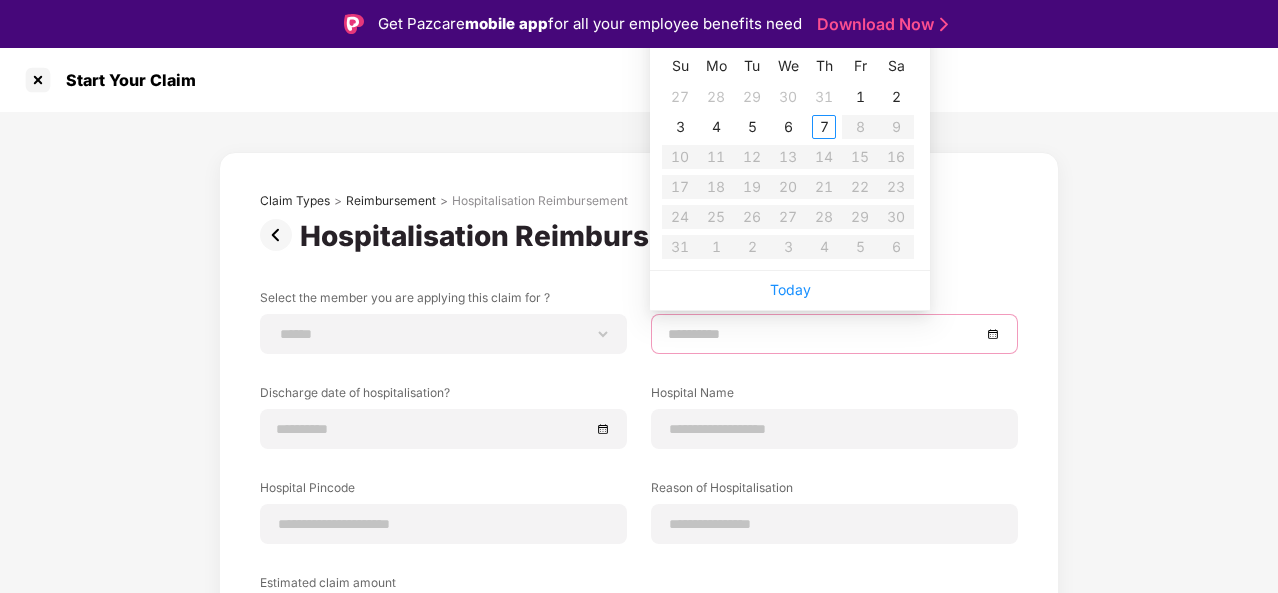 click at bounding box center (834, 334) 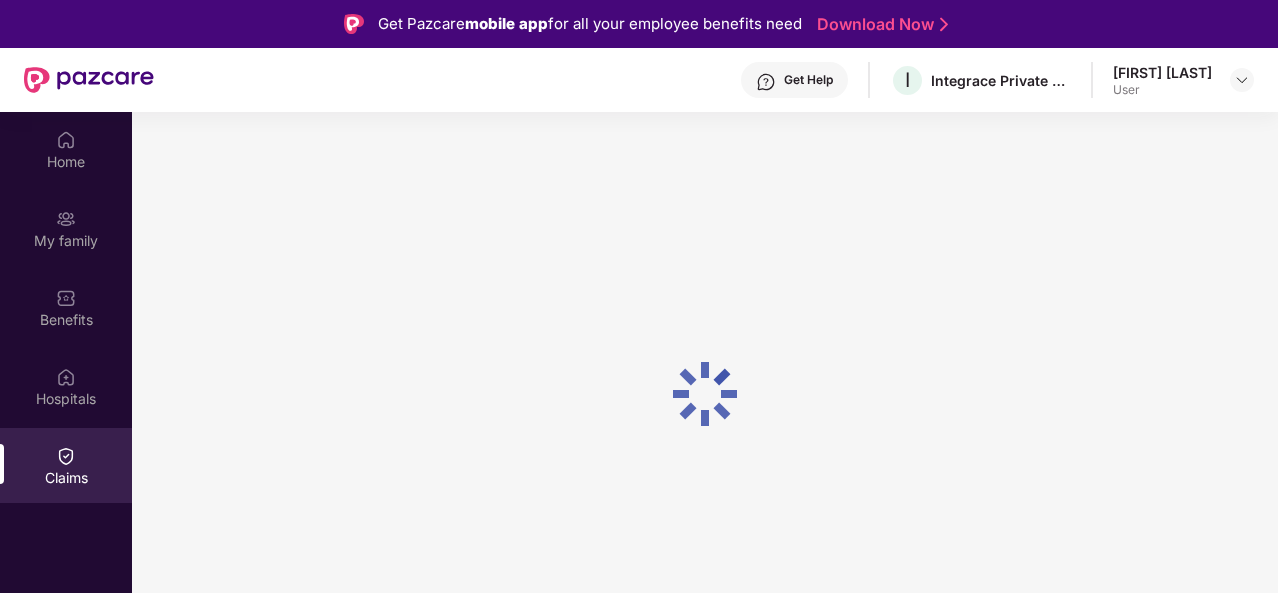 scroll, scrollTop: 100, scrollLeft: 0, axis: vertical 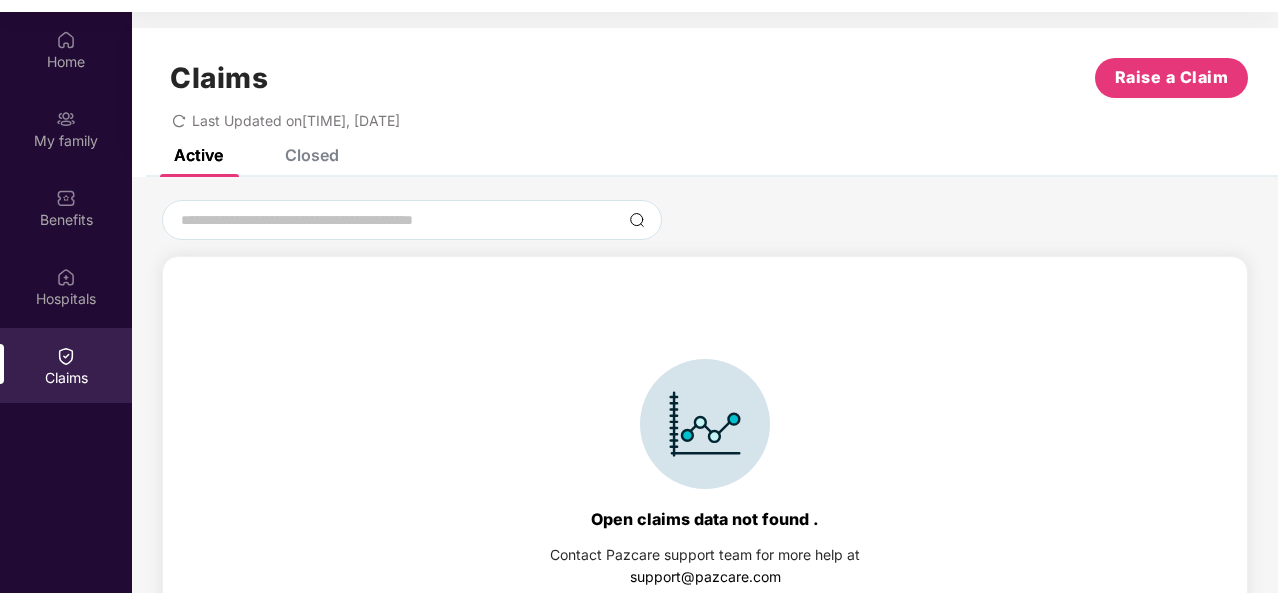 click on "Closed" at bounding box center (312, 155) 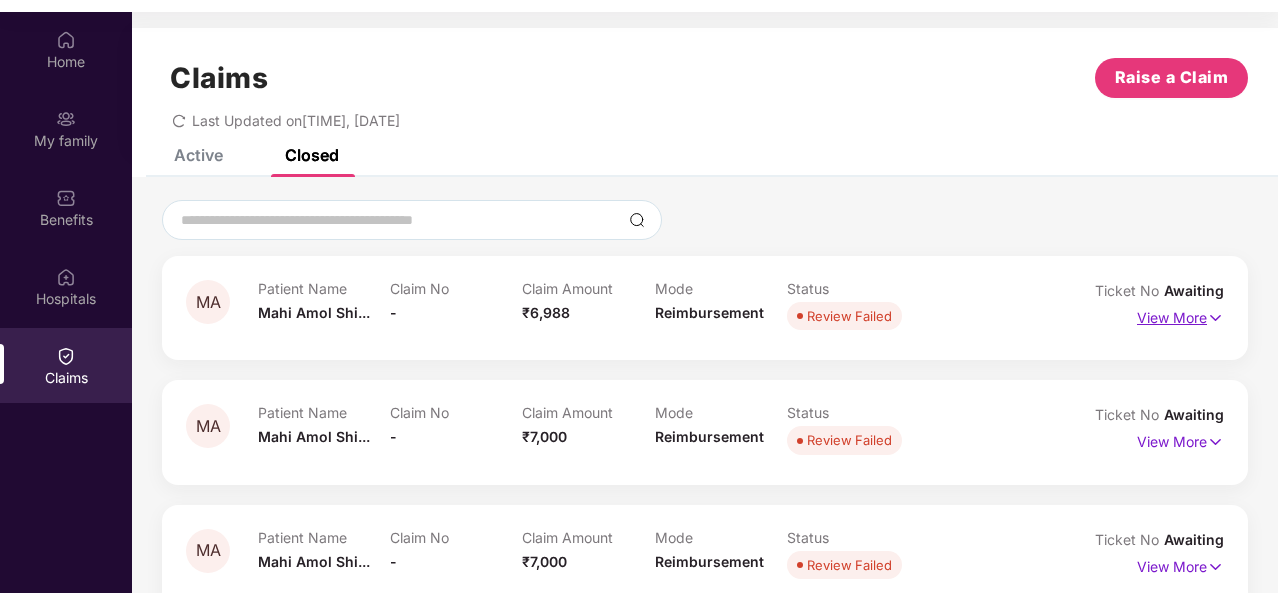 click on "View More" at bounding box center (1180, 315) 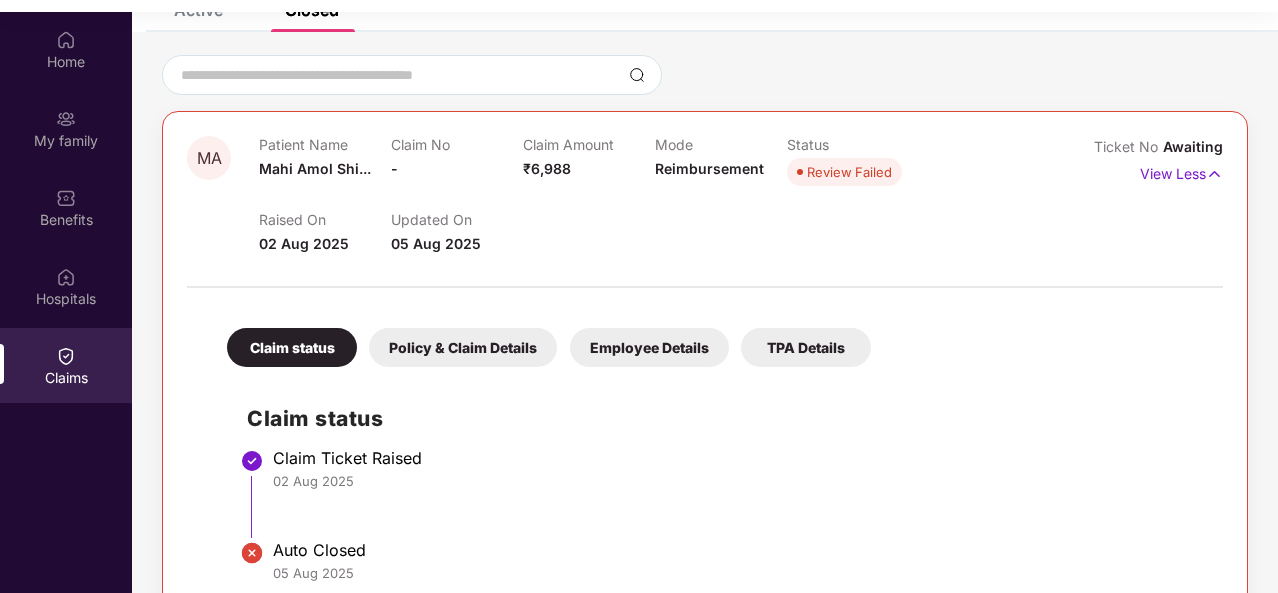scroll, scrollTop: 127, scrollLeft: 0, axis: vertical 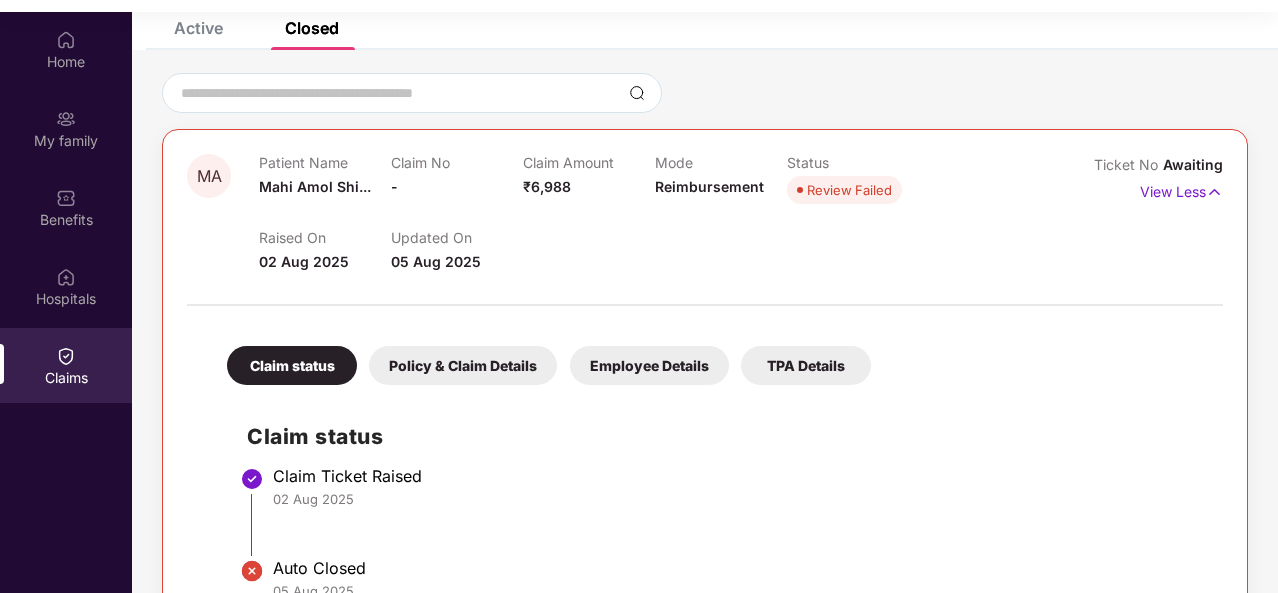 click on "Mode Reimbursement" at bounding box center [721, 181] 